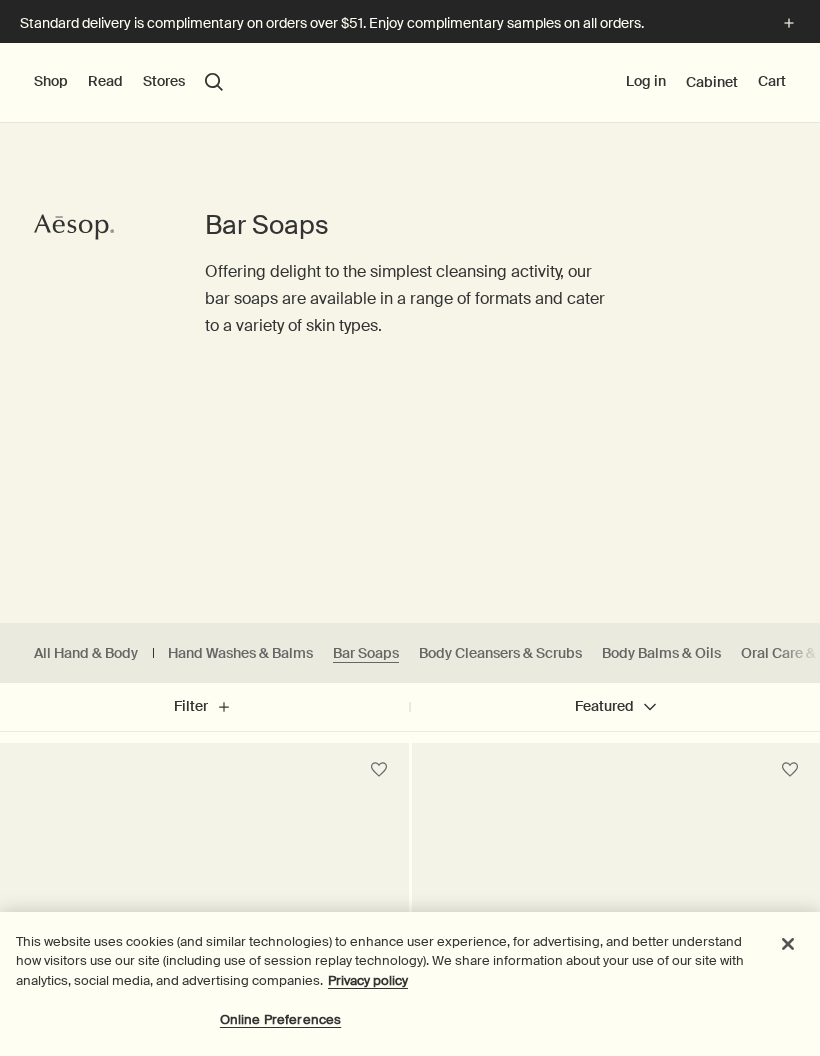 scroll, scrollTop: 0, scrollLeft: 0, axis: both 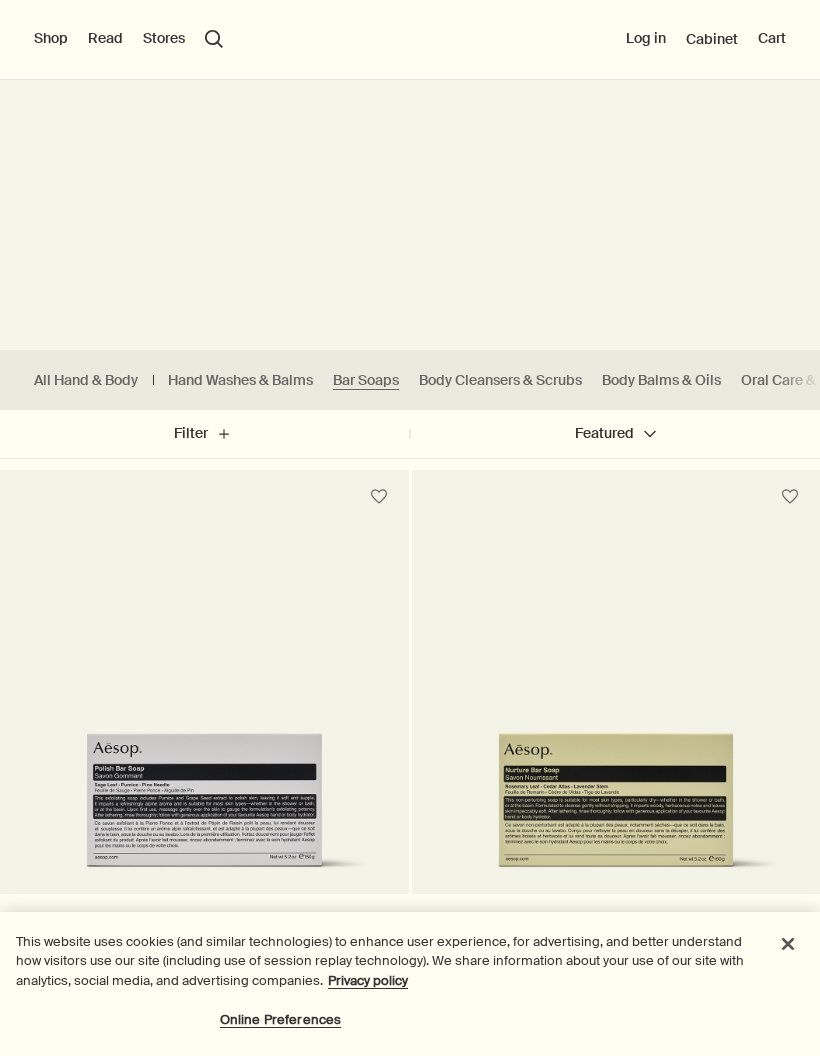 click at bounding box center [204, 766] 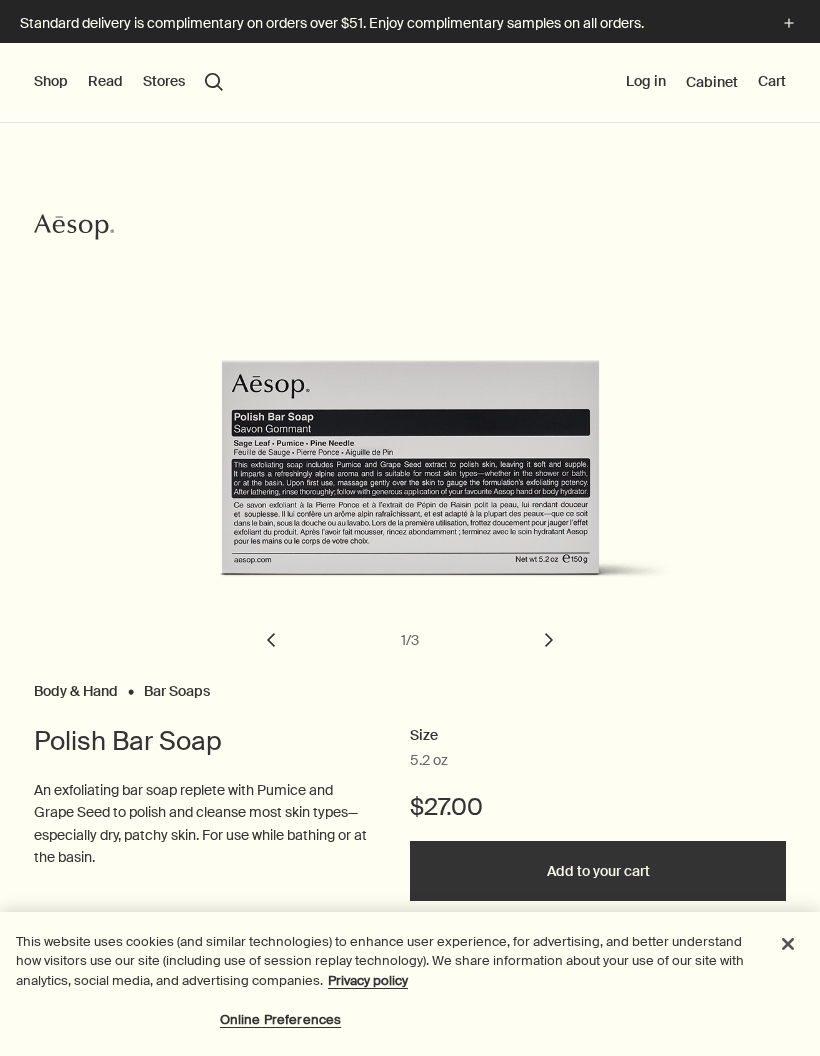 scroll, scrollTop: 0, scrollLeft: 0, axis: both 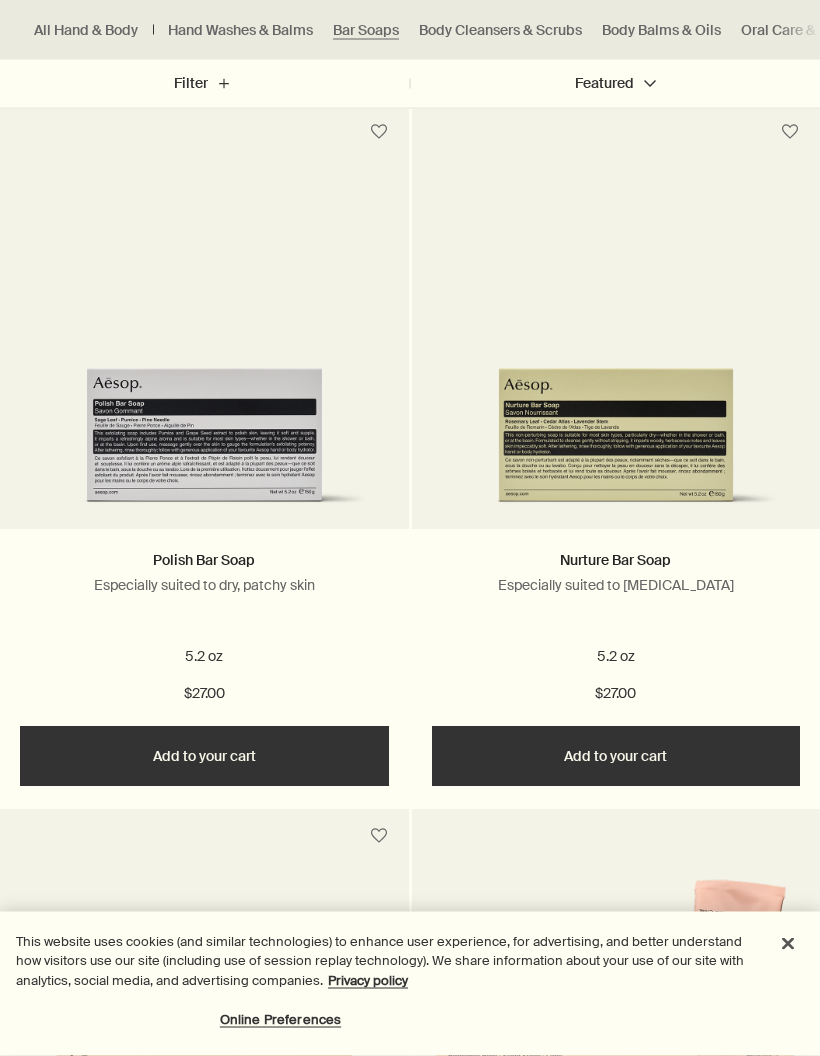 click at bounding box center (616, 402) 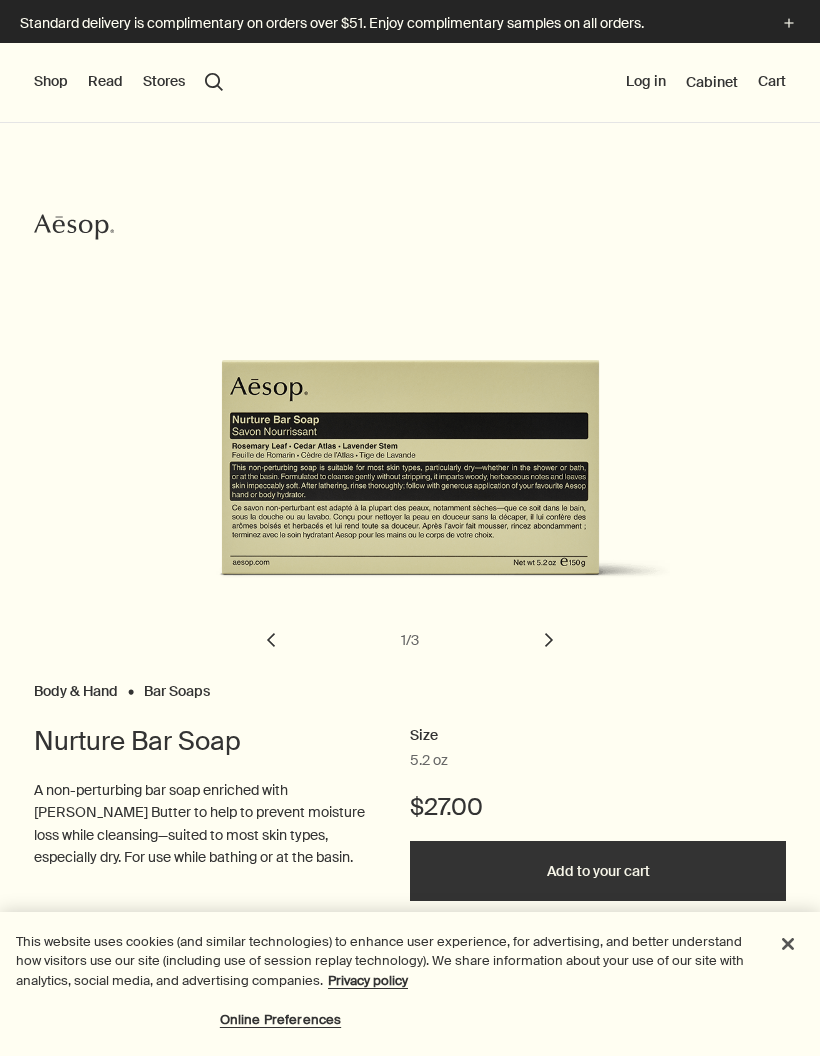 scroll, scrollTop: 0, scrollLeft: 0, axis: both 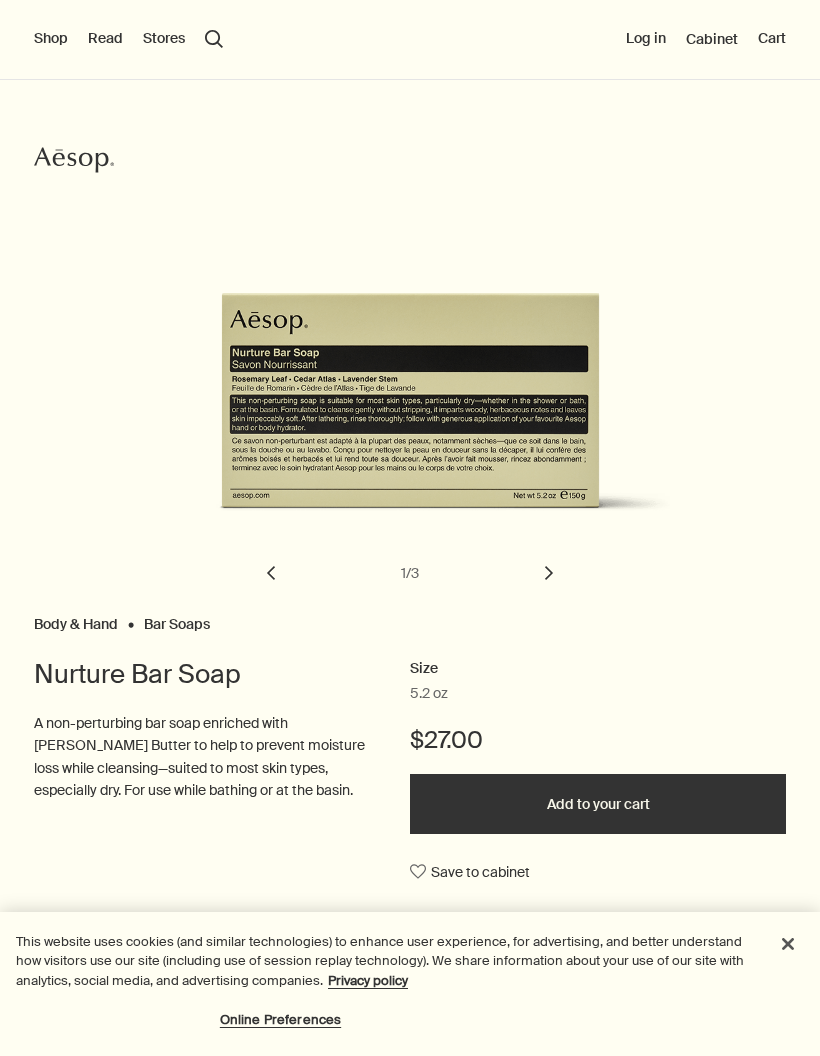 click on "chevron" at bounding box center (549, 573) 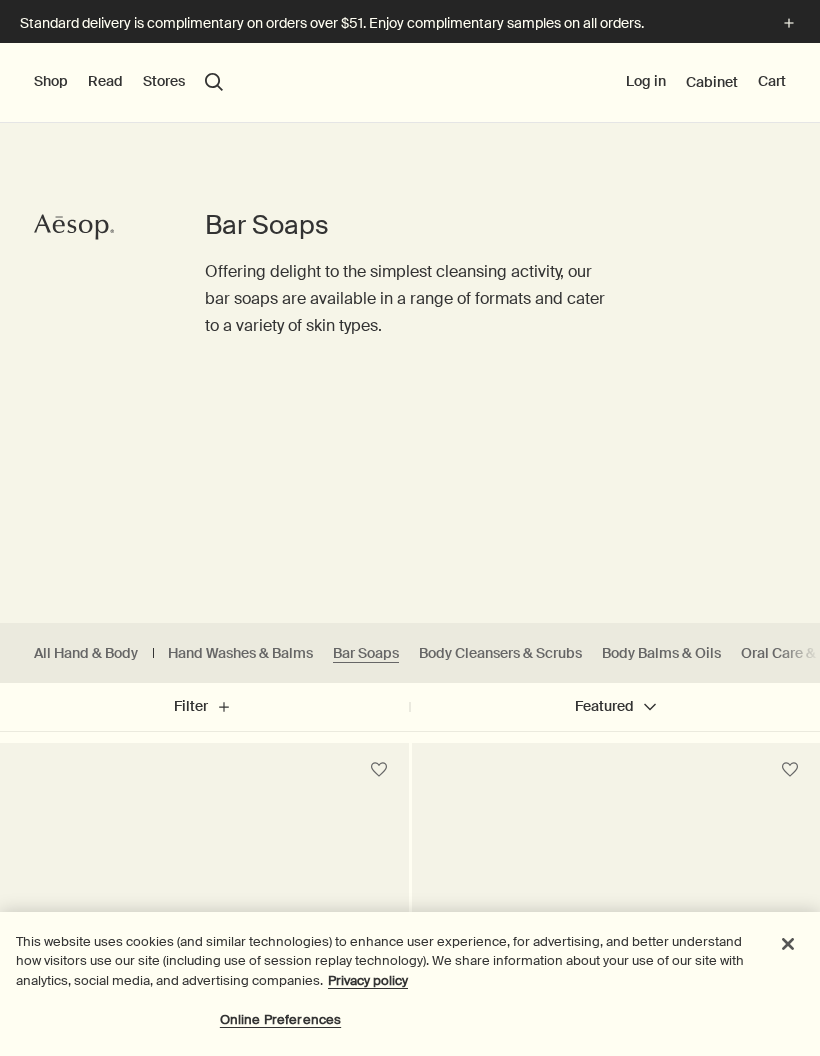 scroll, scrollTop: 0, scrollLeft: 0, axis: both 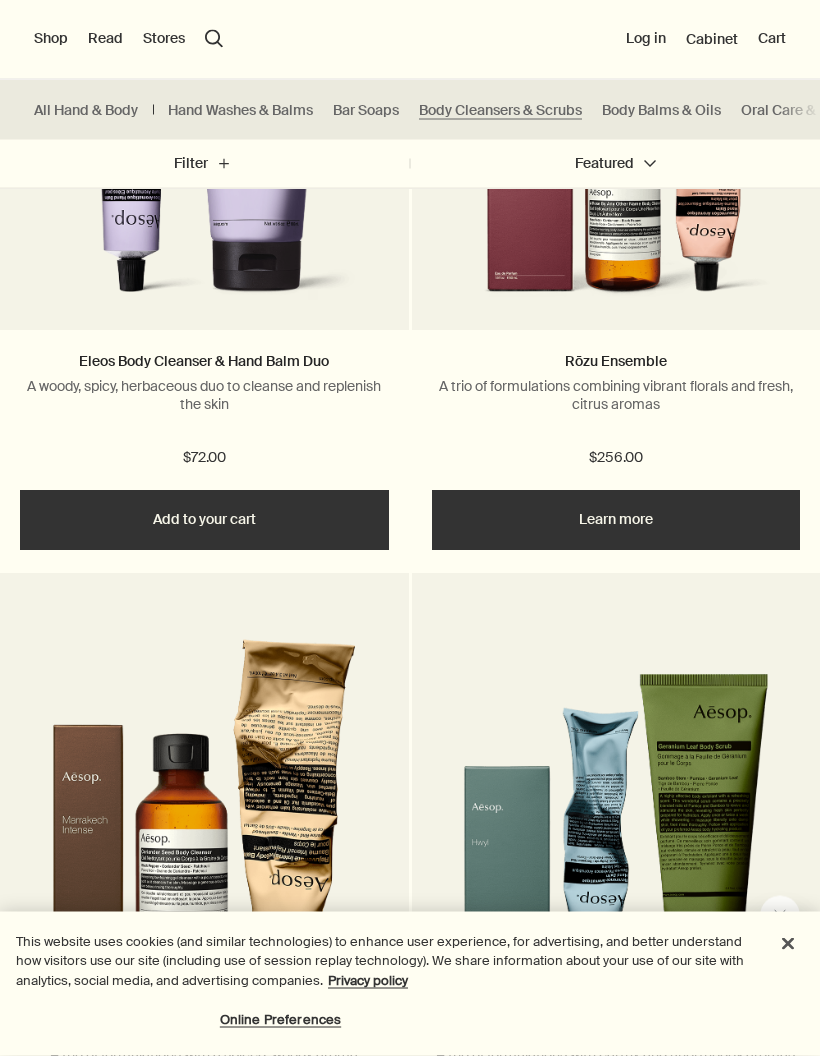 click on "Filter plus" at bounding box center (205, 164) 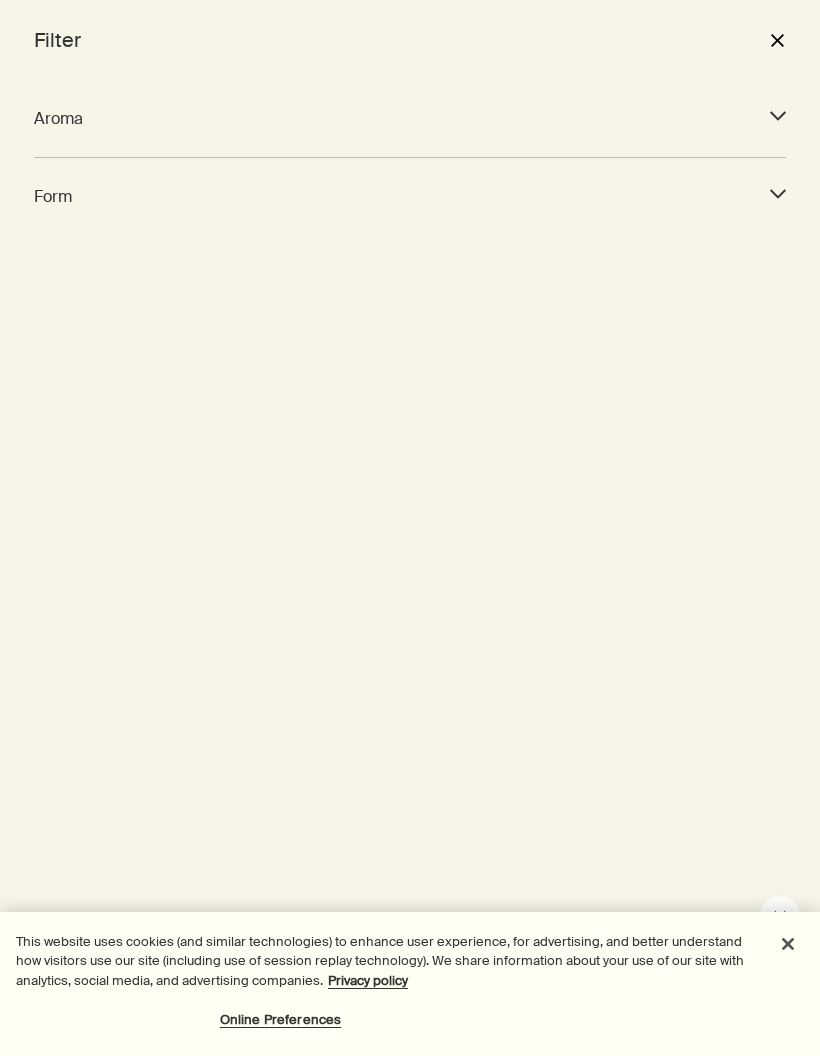 click on "Aroma" at bounding box center [392, 118] 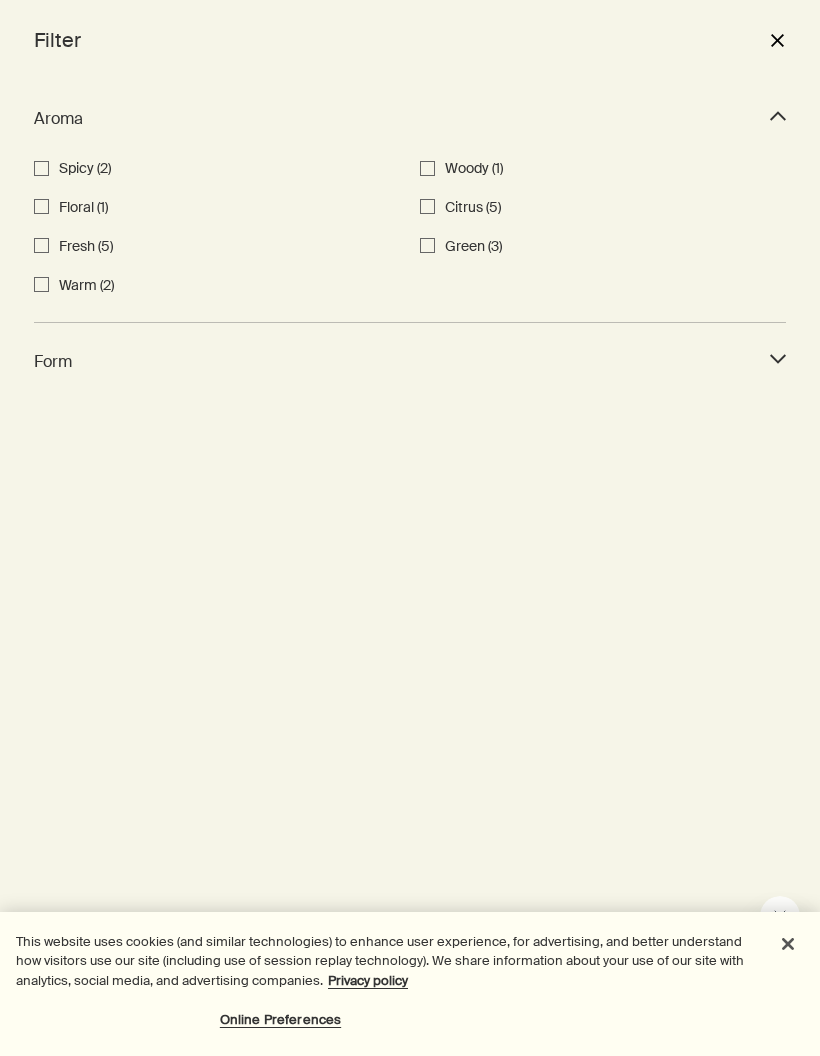 click on "Form" at bounding box center (392, 361) 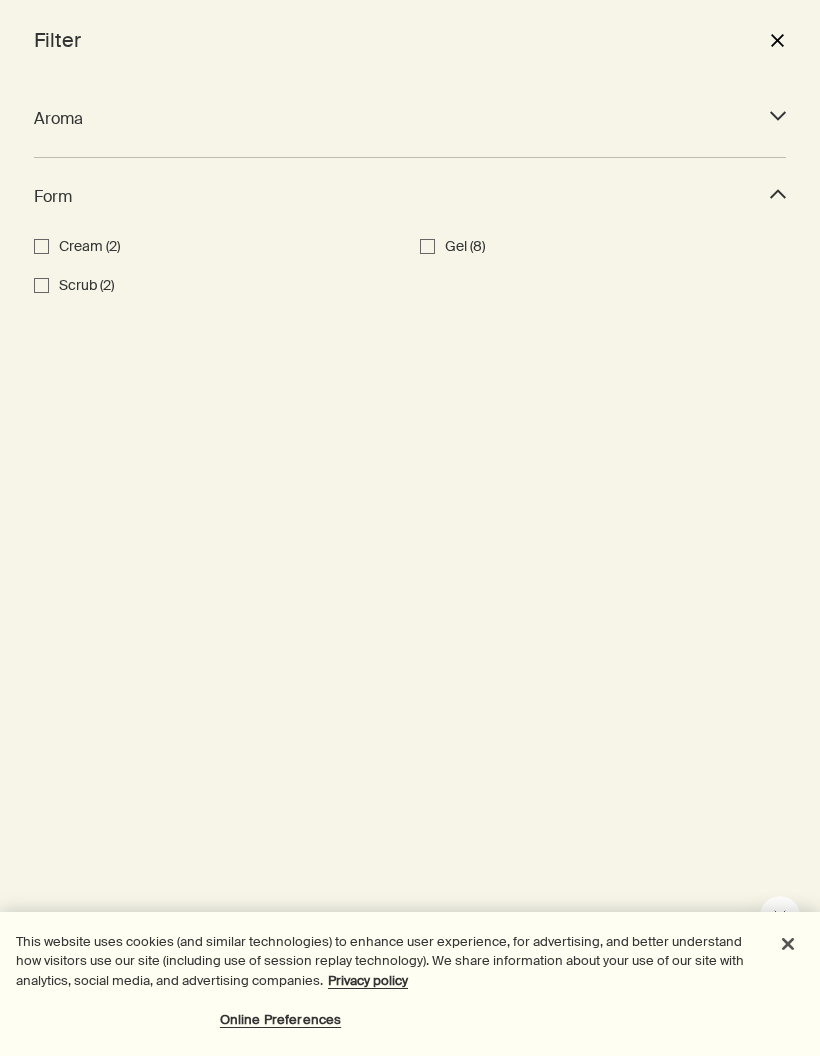 click on "close" at bounding box center (767, 40) 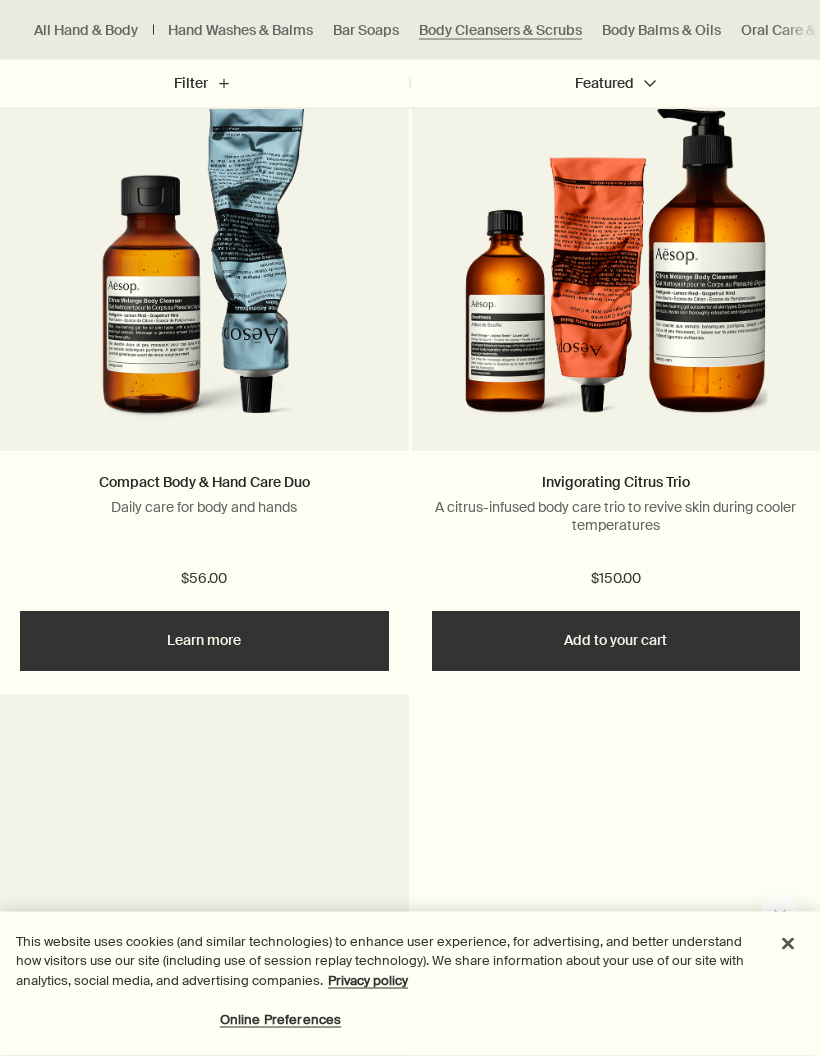 scroll, scrollTop: 5601, scrollLeft: 0, axis: vertical 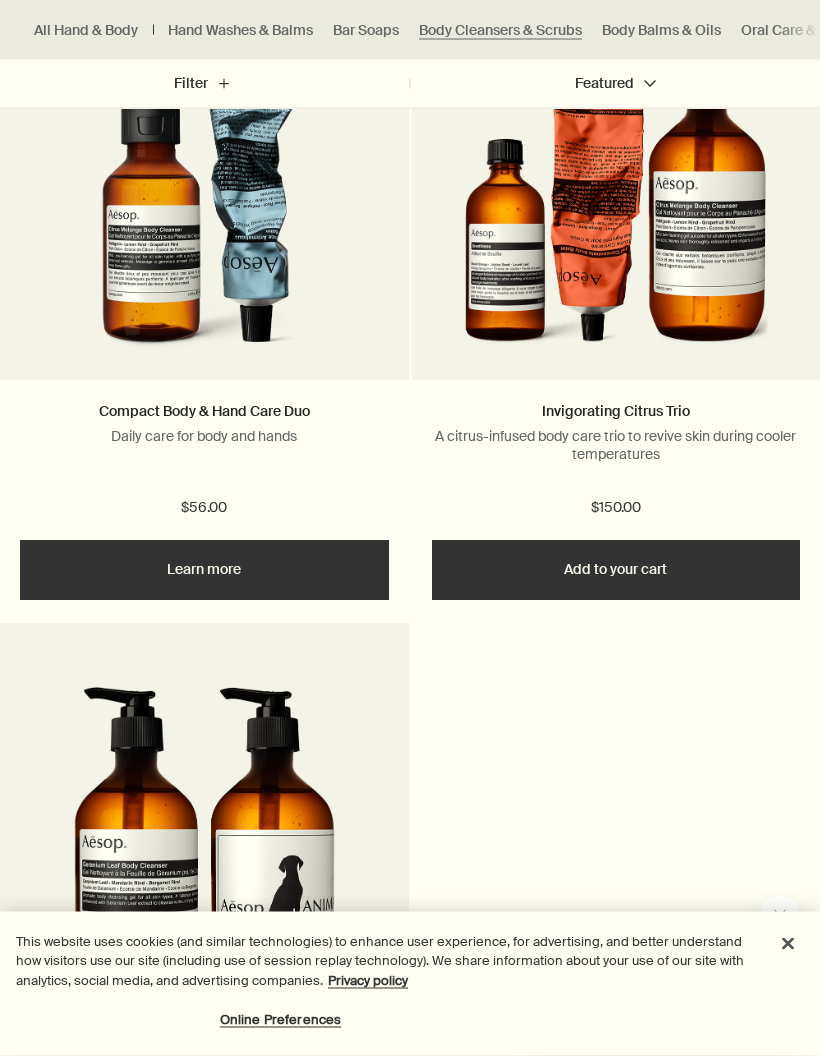 click on "Learn more" at bounding box center (204, 571) 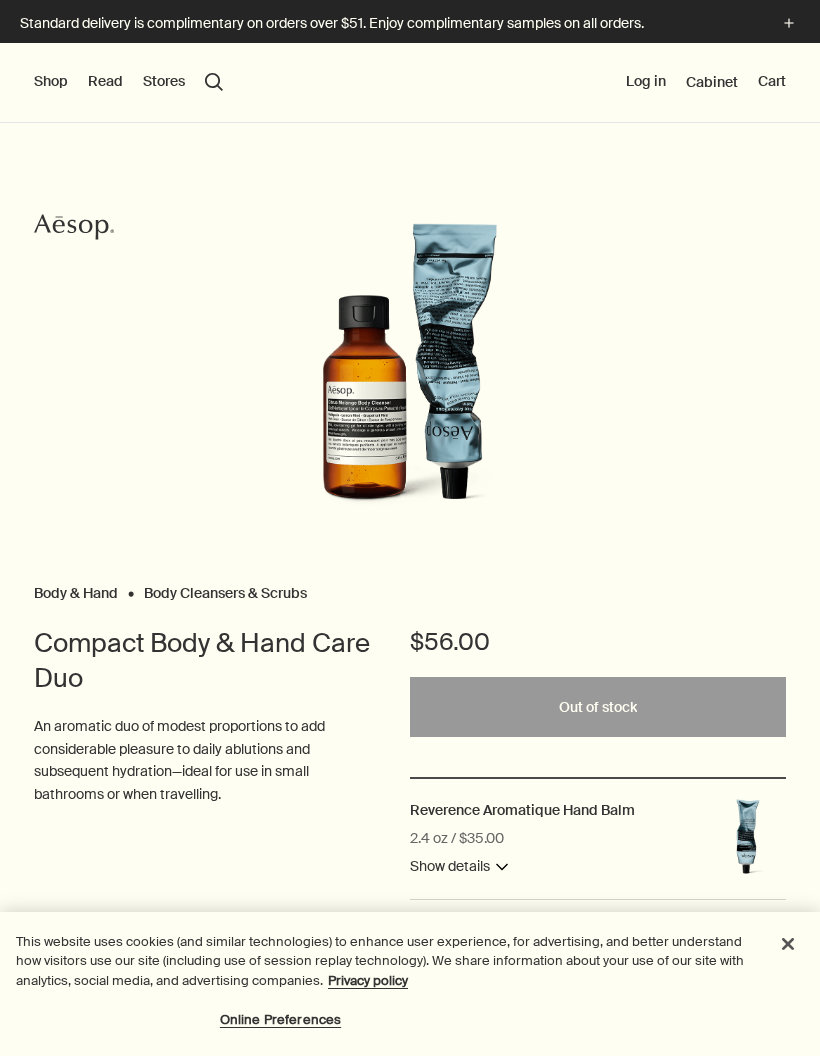 scroll, scrollTop: 0, scrollLeft: 0, axis: both 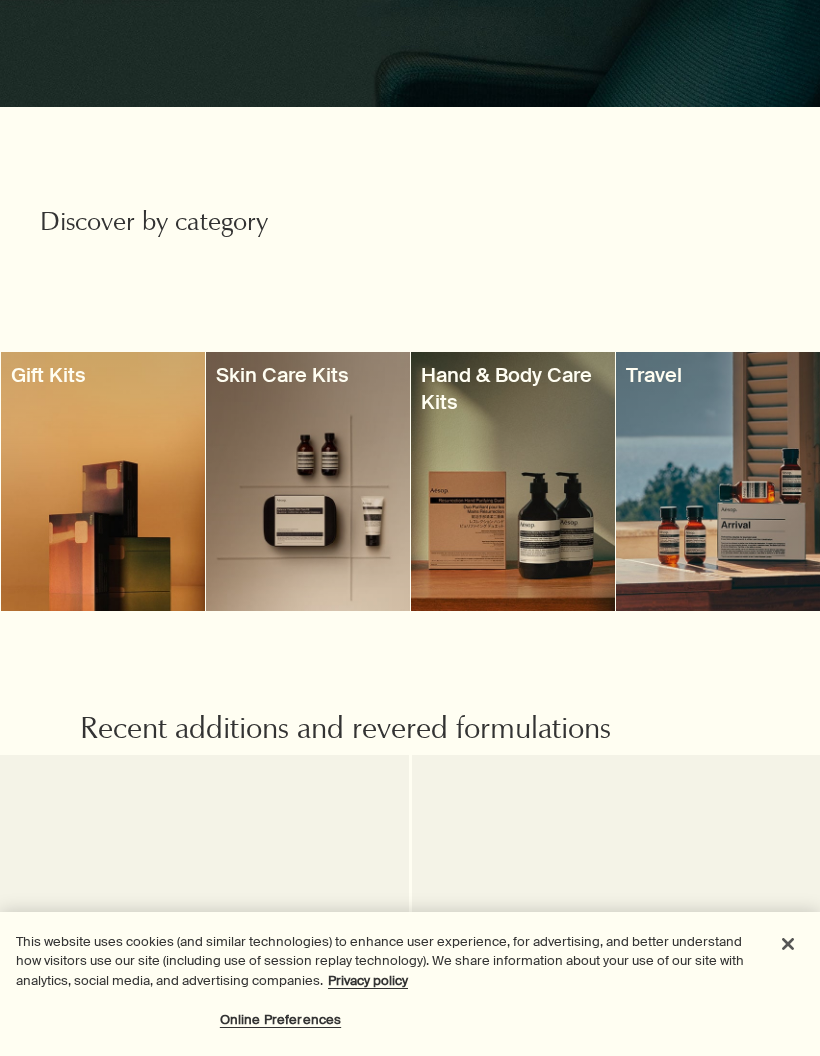 click at bounding box center [718, 481] 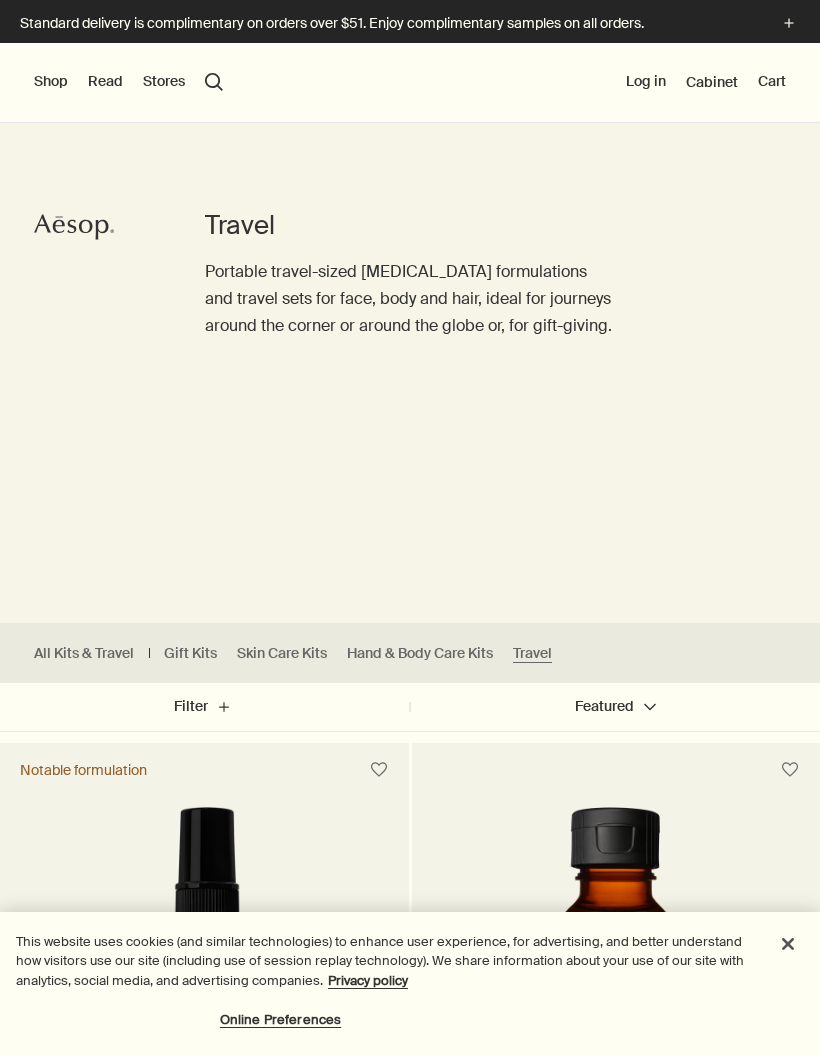 scroll, scrollTop: 225, scrollLeft: 0, axis: vertical 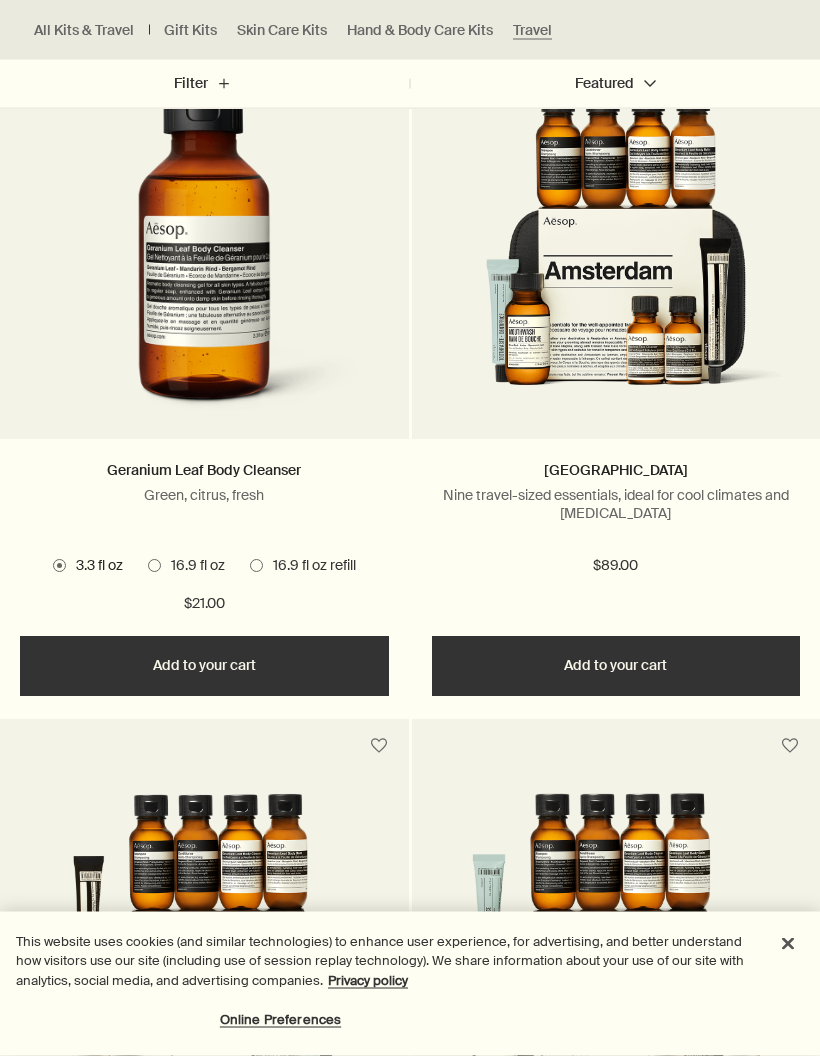 click on "Nine travel-sized essentials, ideal for cool climates and [MEDICAL_DATA]" at bounding box center [616, 505] 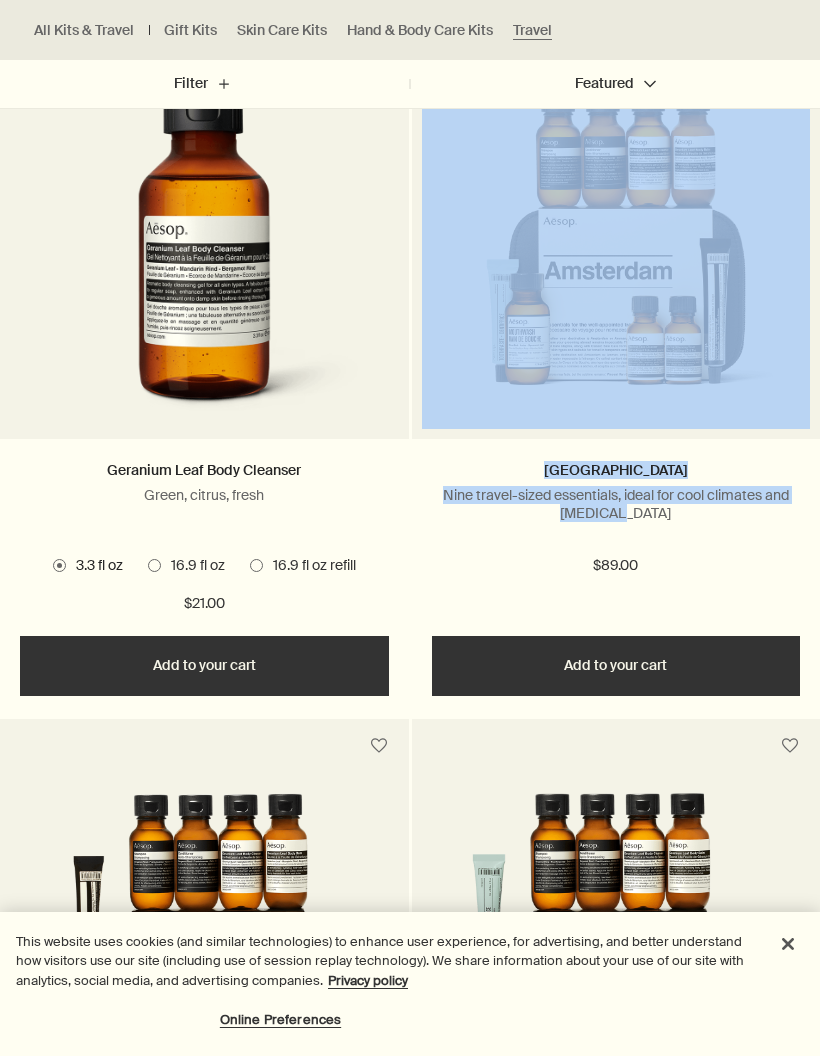 click on "Amsterdam Nine travel-sized essentials, ideal for cool climates and [MEDICAL_DATA]" at bounding box center (616, 500) 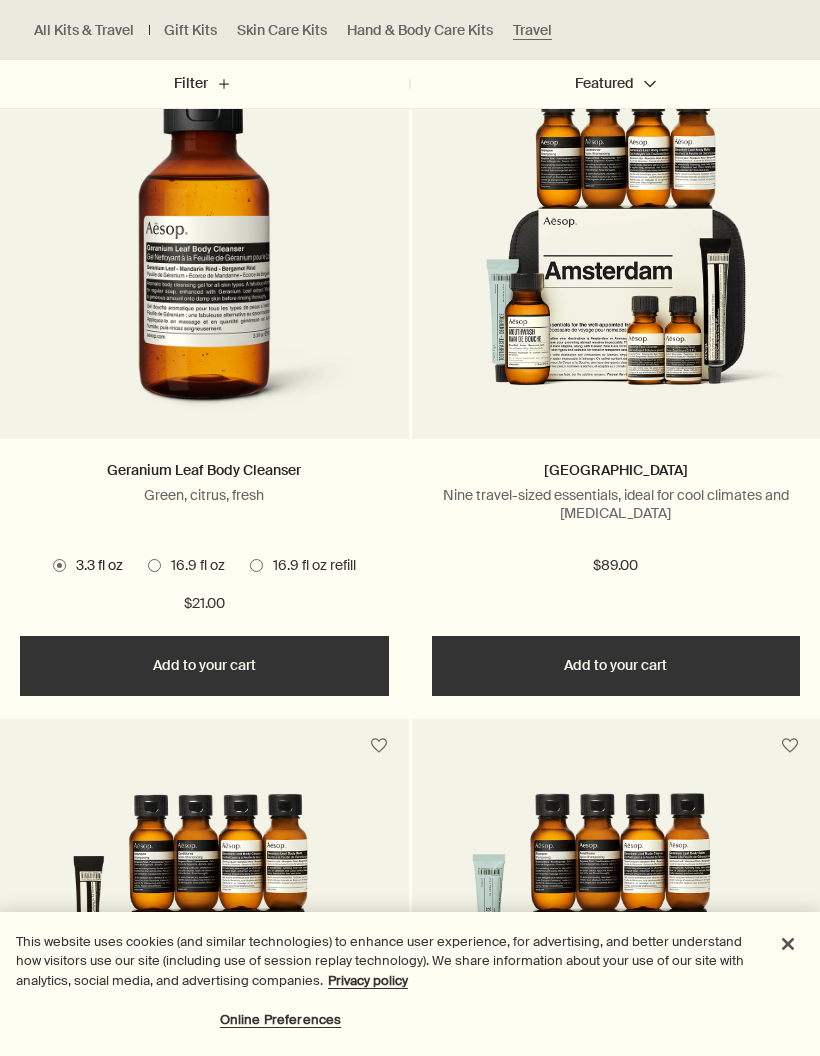 scroll, scrollTop: 0, scrollLeft: 0, axis: both 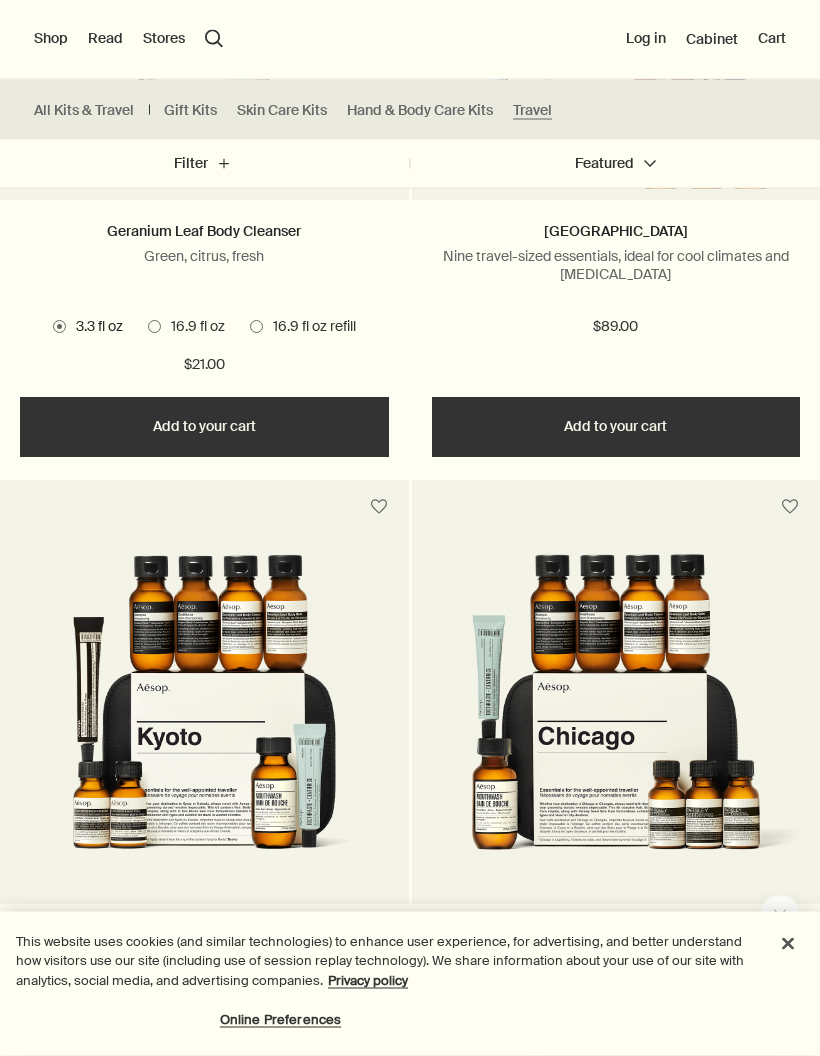 click on "Nine travel-sized essentials, ideal for cool climates and [MEDICAL_DATA]" at bounding box center (616, 266) 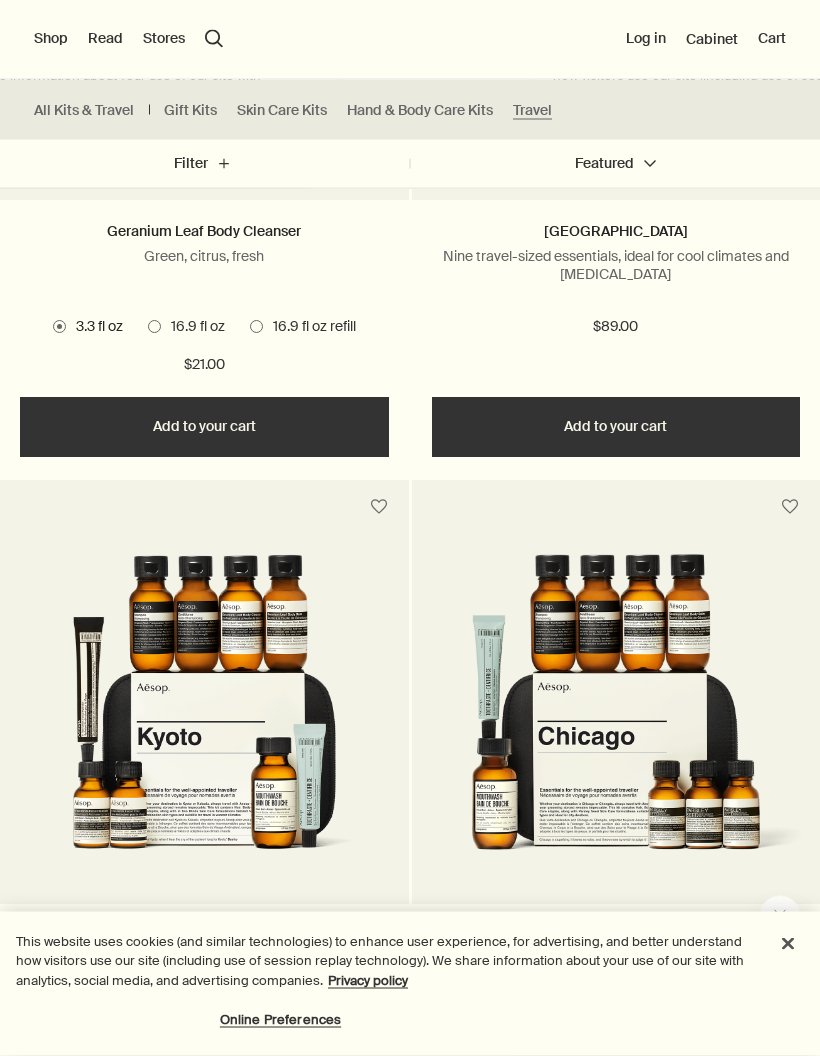 click on "$89.00" at bounding box center (615, 328) 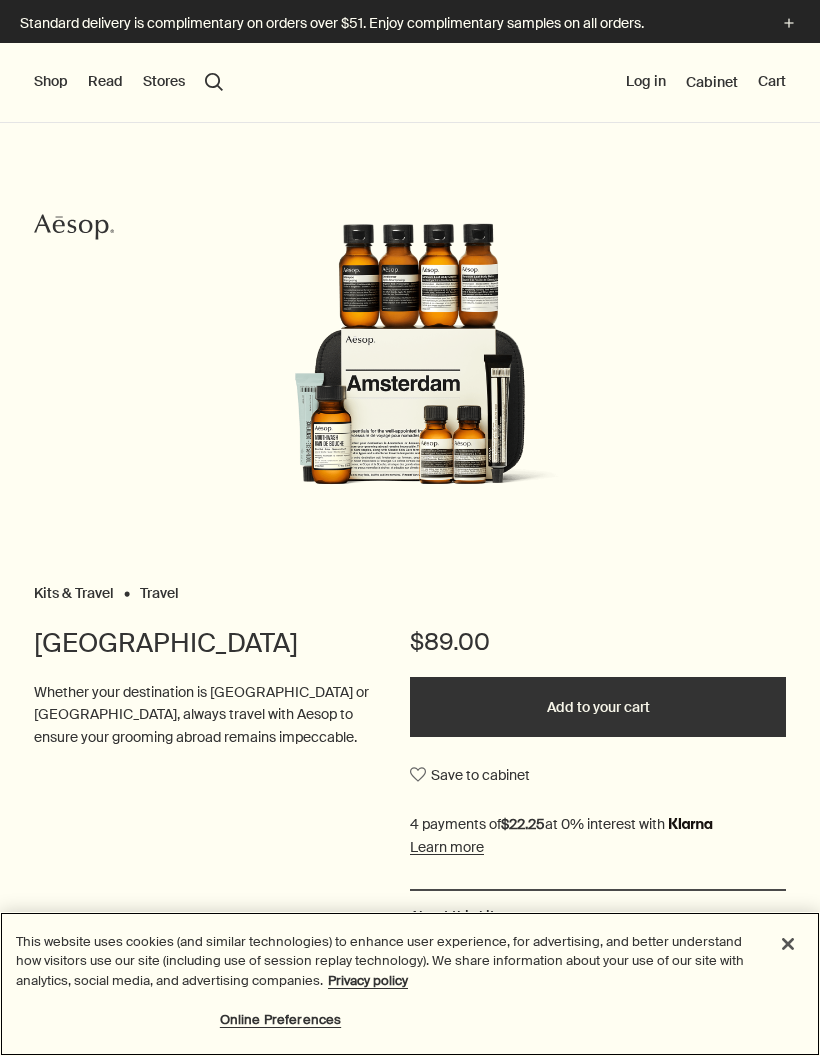 scroll, scrollTop: 0, scrollLeft: 0, axis: both 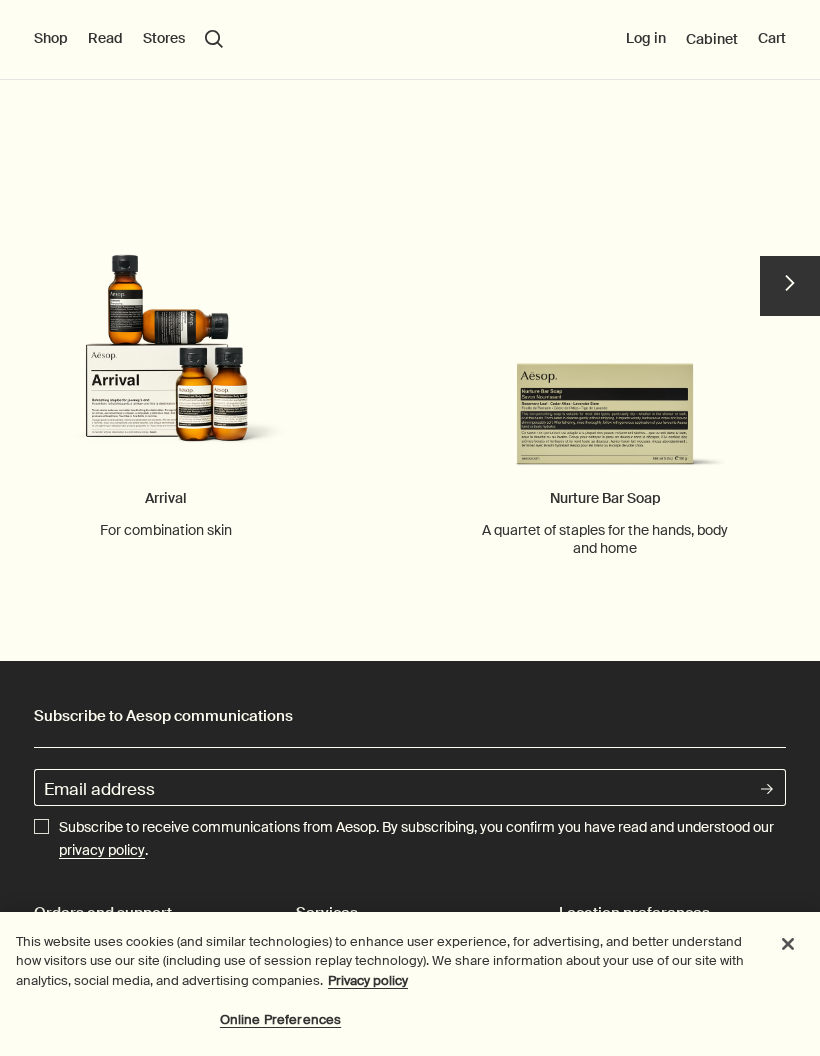 click on "chevron" at bounding box center (790, 286) 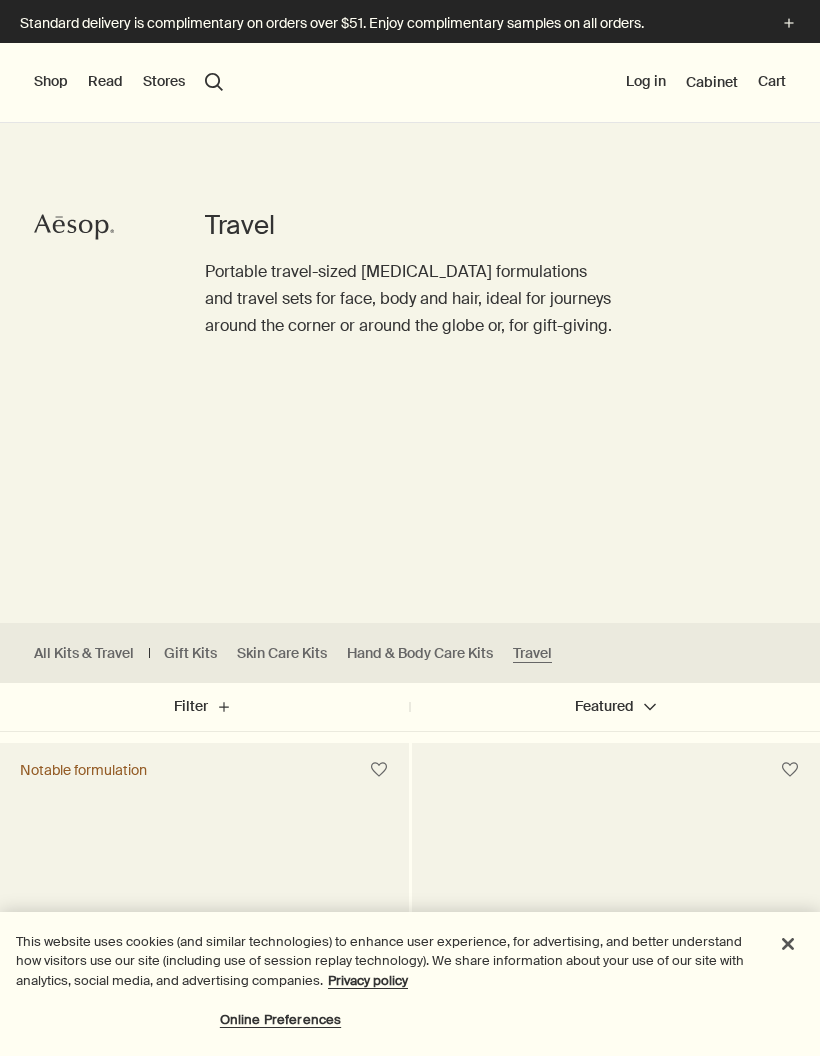 scroll, scrollTop: 0, scrollLeft: 0, axis: both 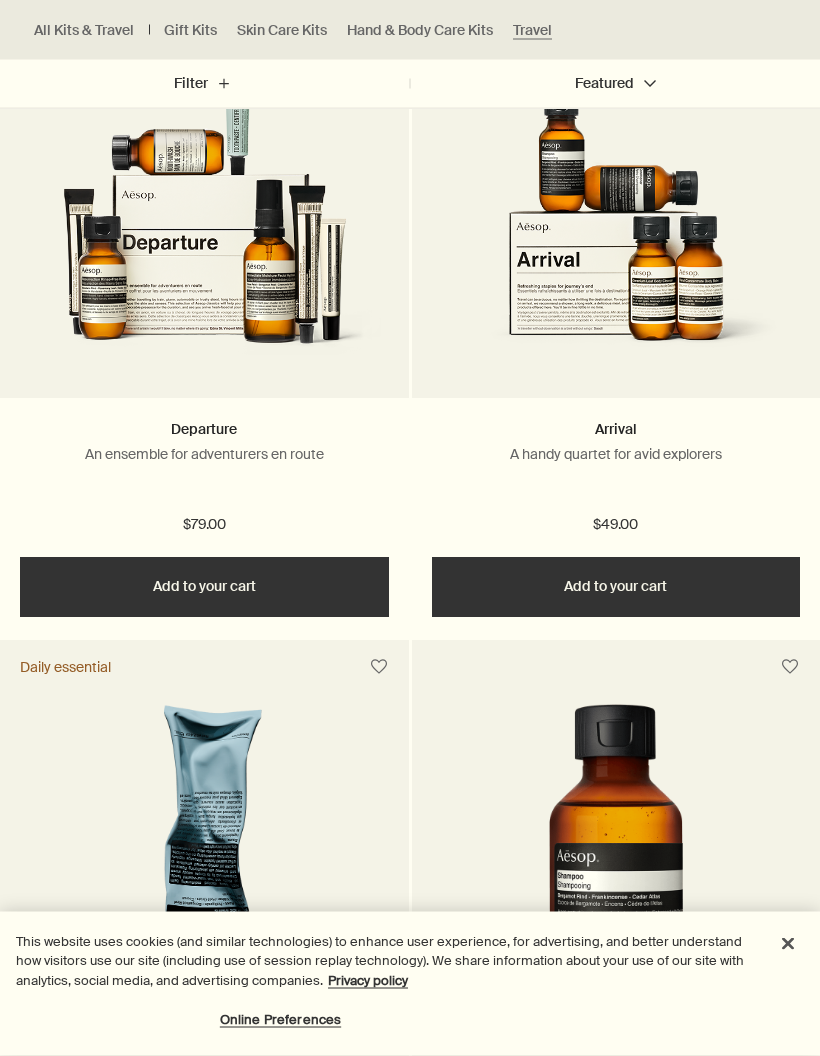 click on "Departure" at bounding box center (204, 431) 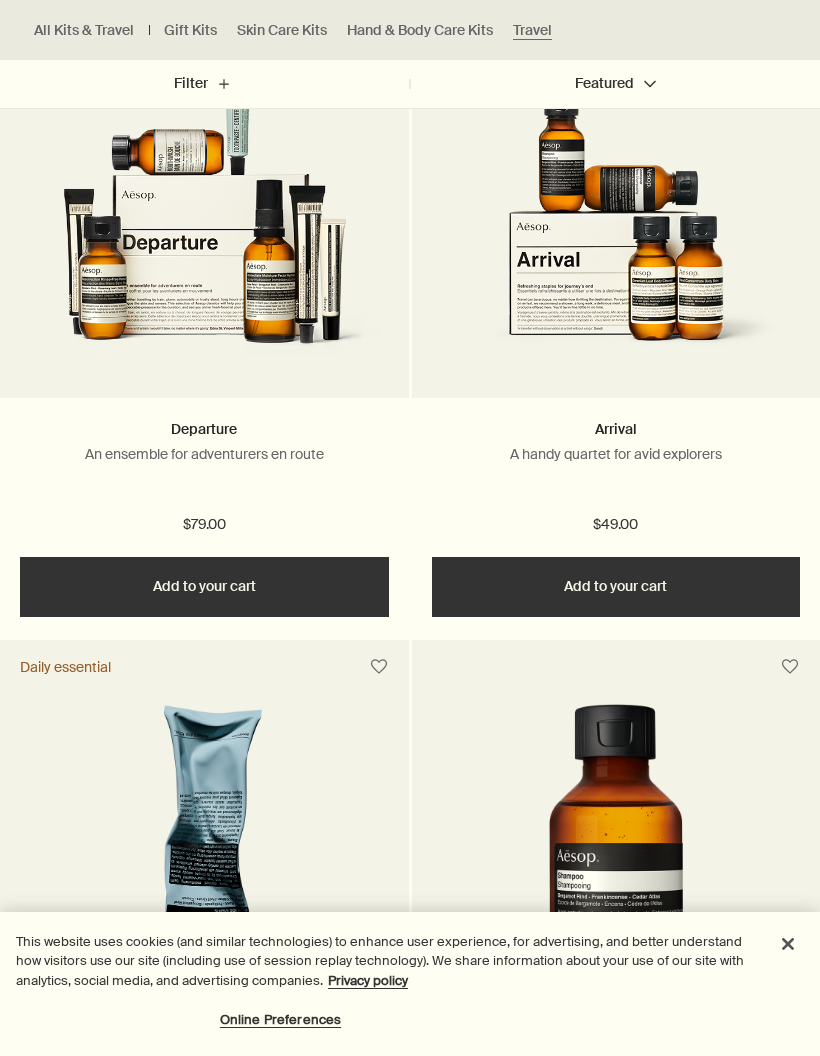 click on "An ensemble for adventurers en route" at bounding box center (204, 454) 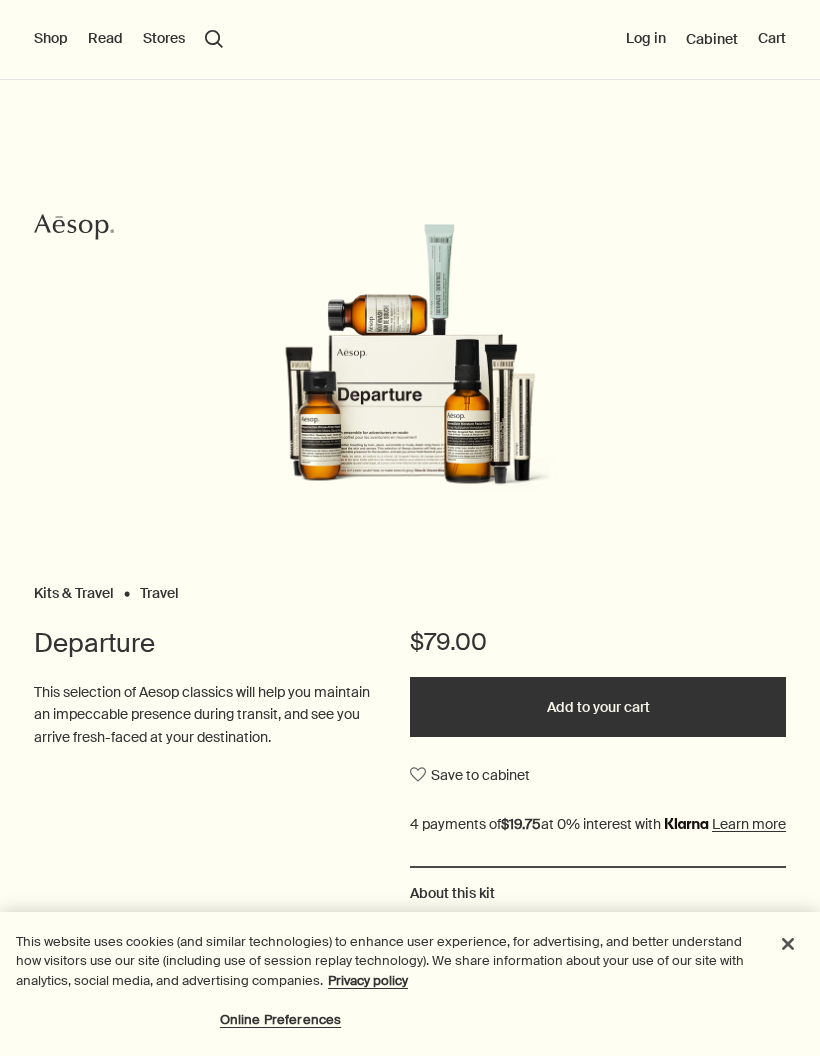 scroll, scrollTop: 0, scrollLeft: 0, axis: both 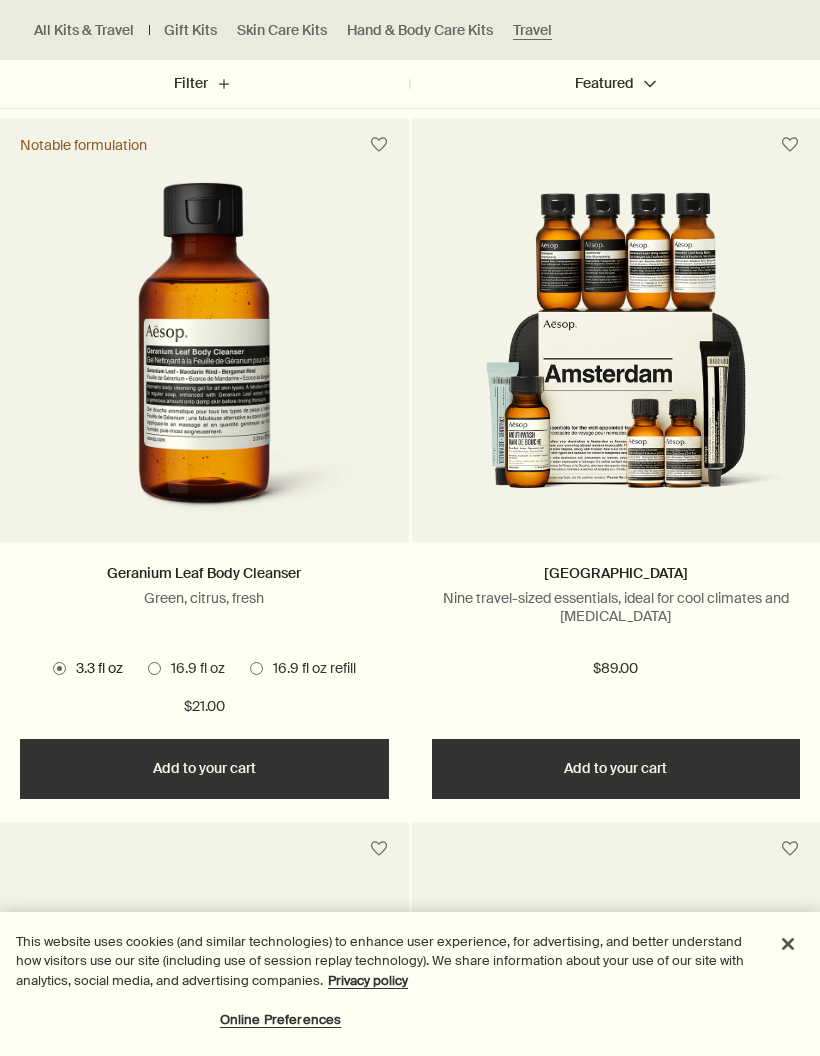 click at bounding box center (204, 357) 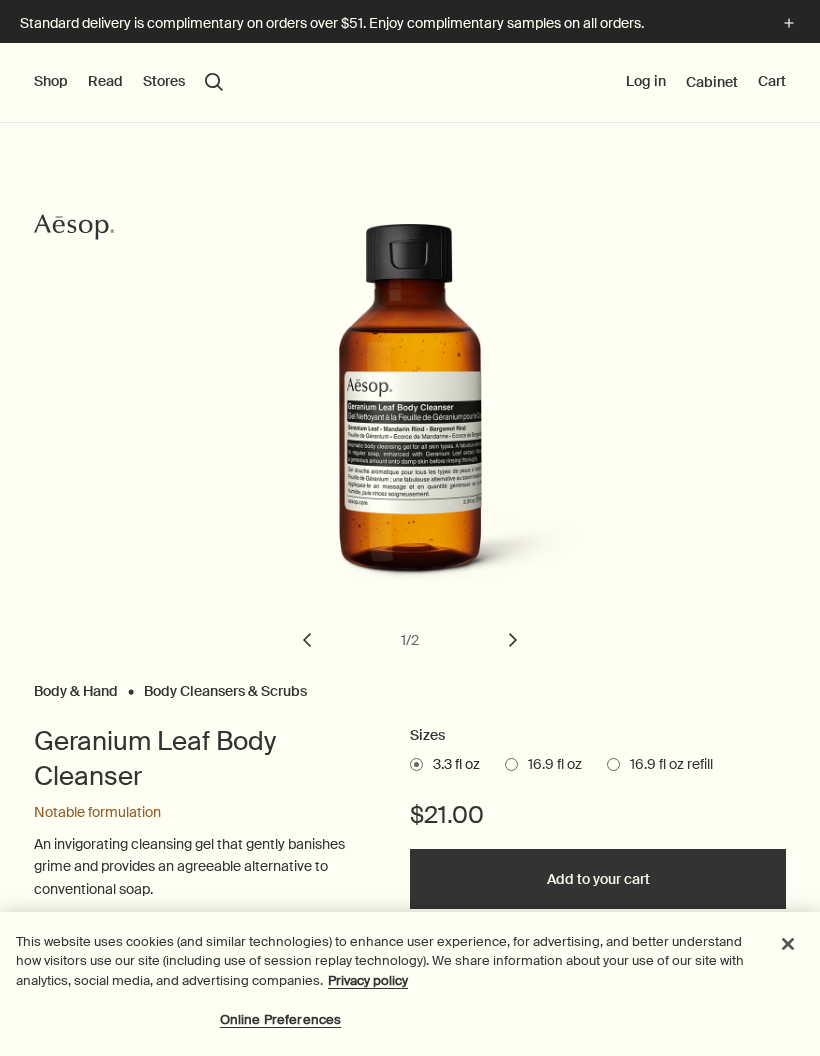 scroll, scrollTop: 0, scrollLeft: 0, axis: both 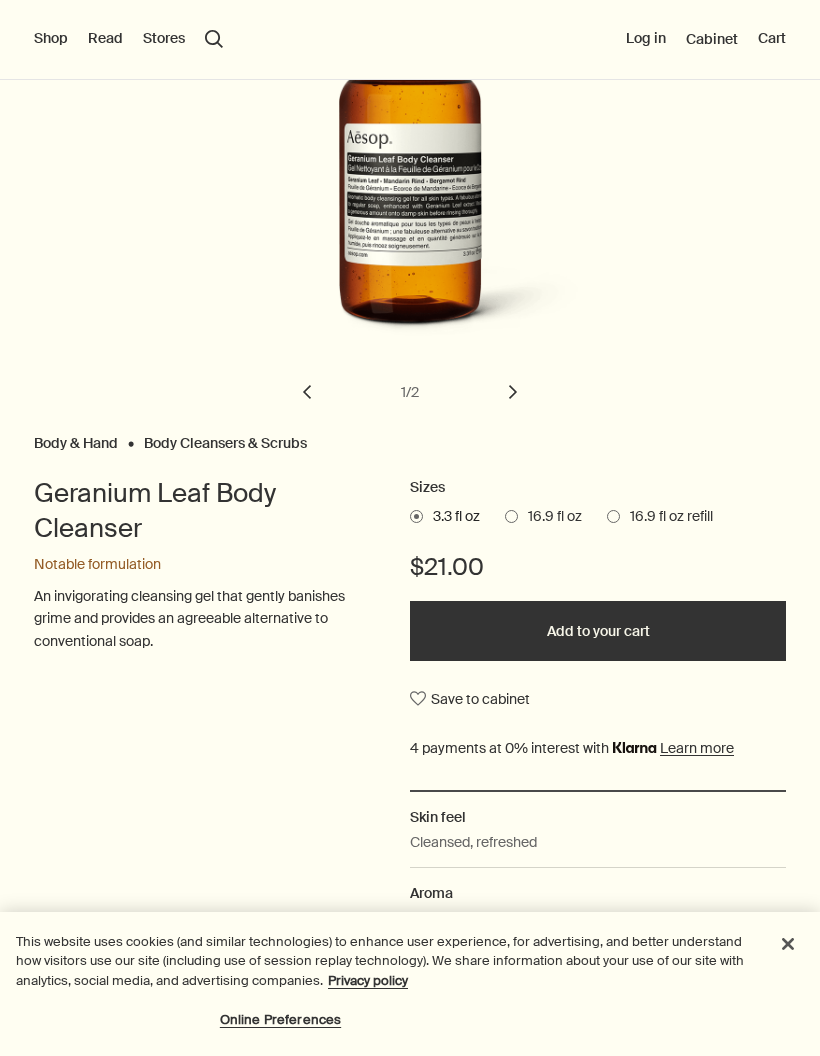 click on "16.9 fl oz refill" at bounding box center [666, 517] 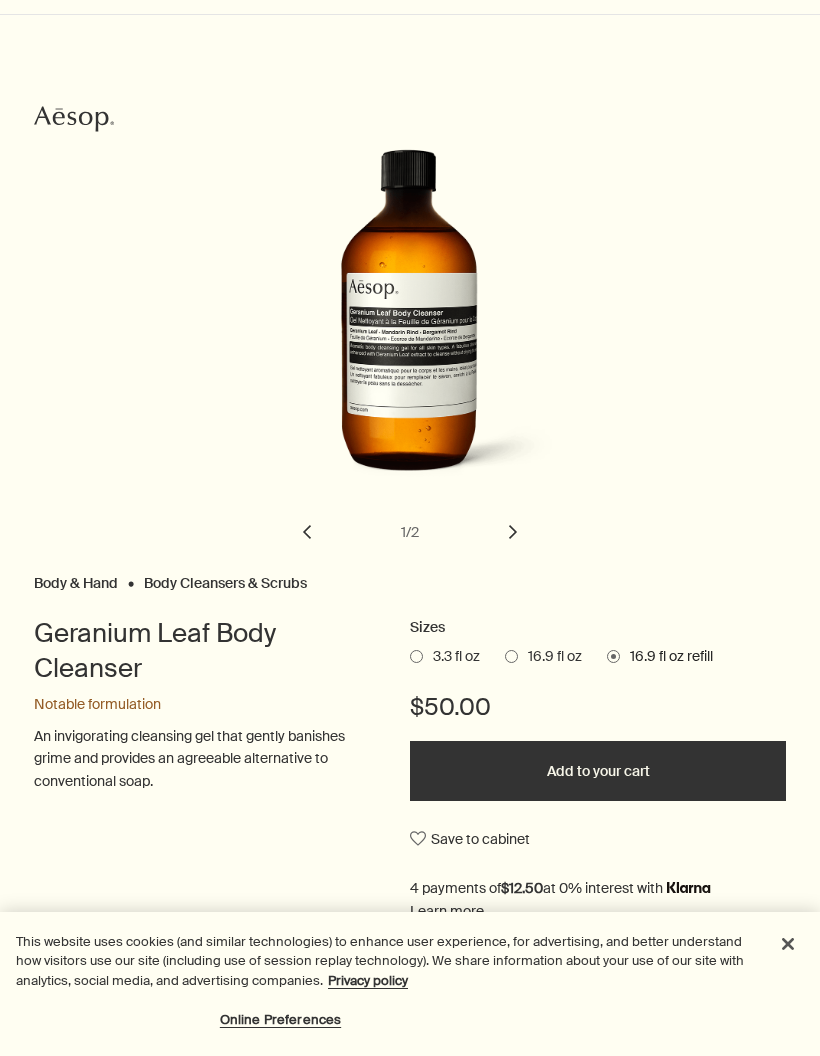 scroll, scrollTop: 234, scrollLeft: 0, axis: vertical 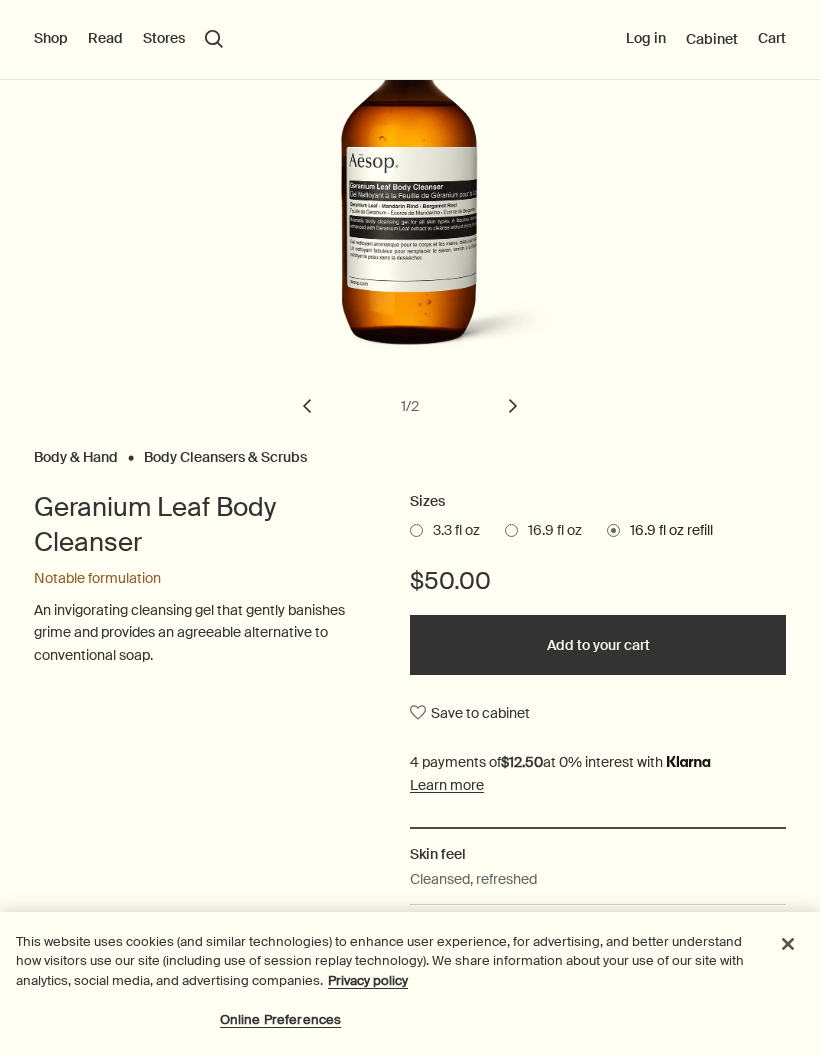 click on "16.9 fl oz" at bounding box center (550, 531) 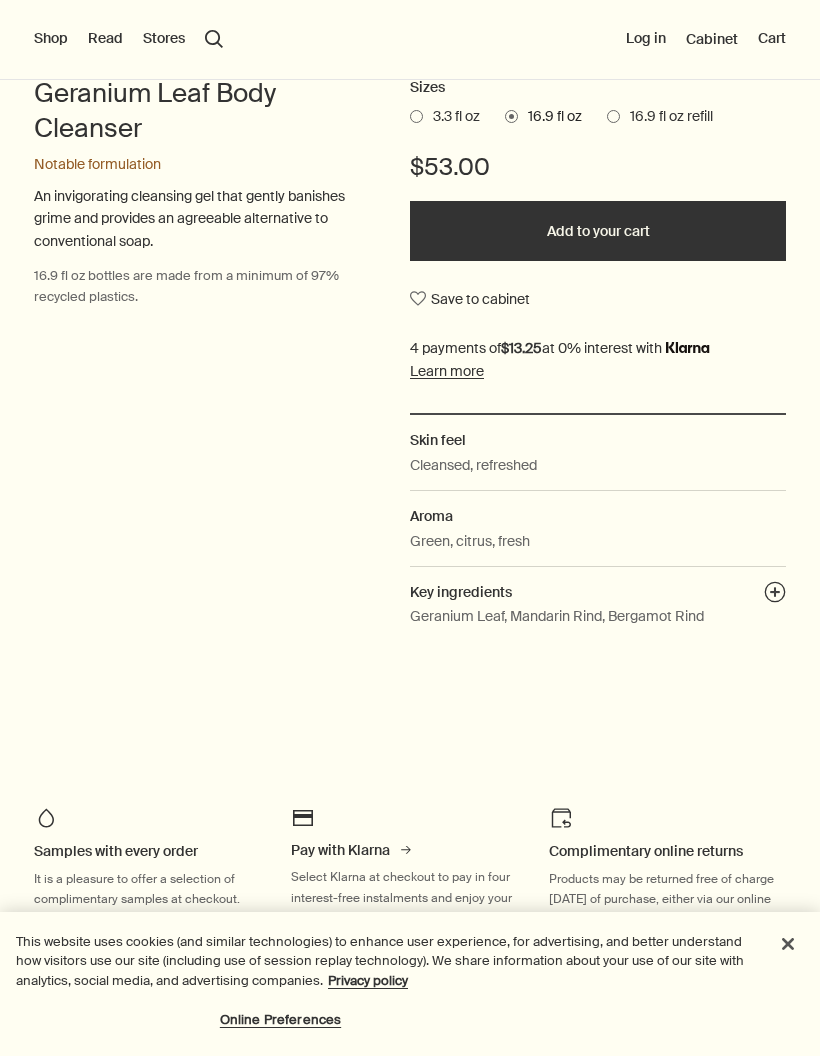 scroll, scrollTop: 277, scrollLeft: 0, axis: vertical 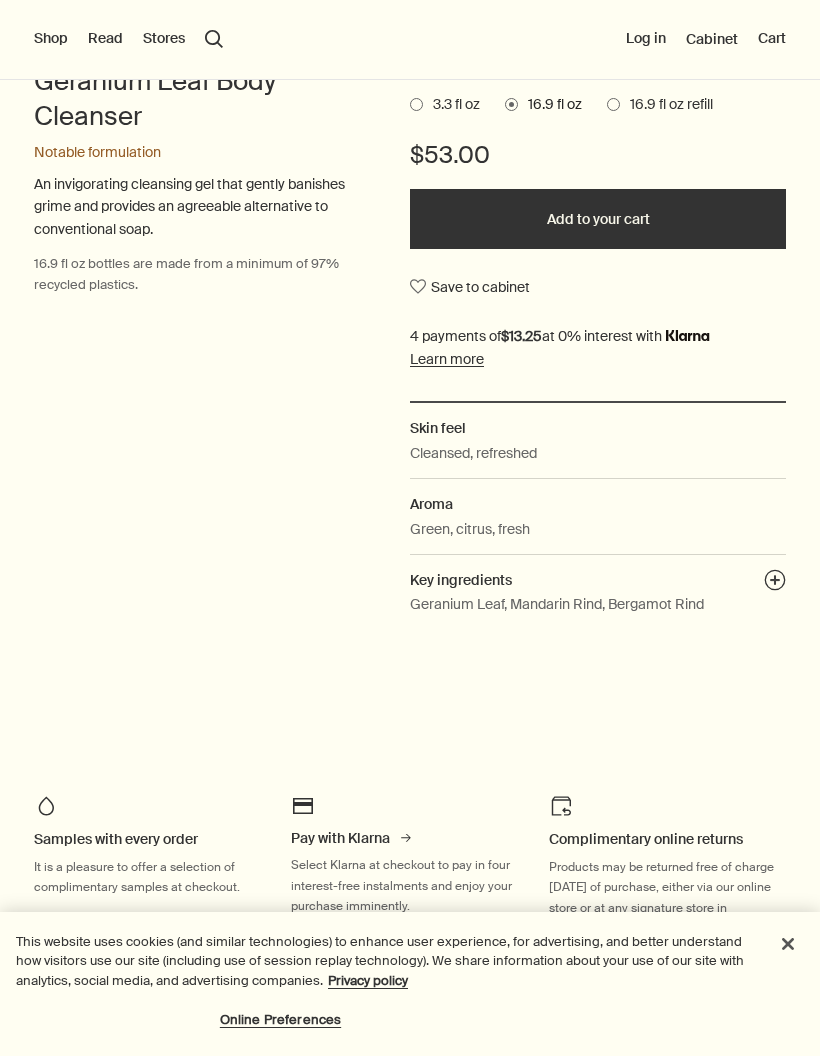 click on "16.9 fl oz refill" at bounding box center [666, 105] 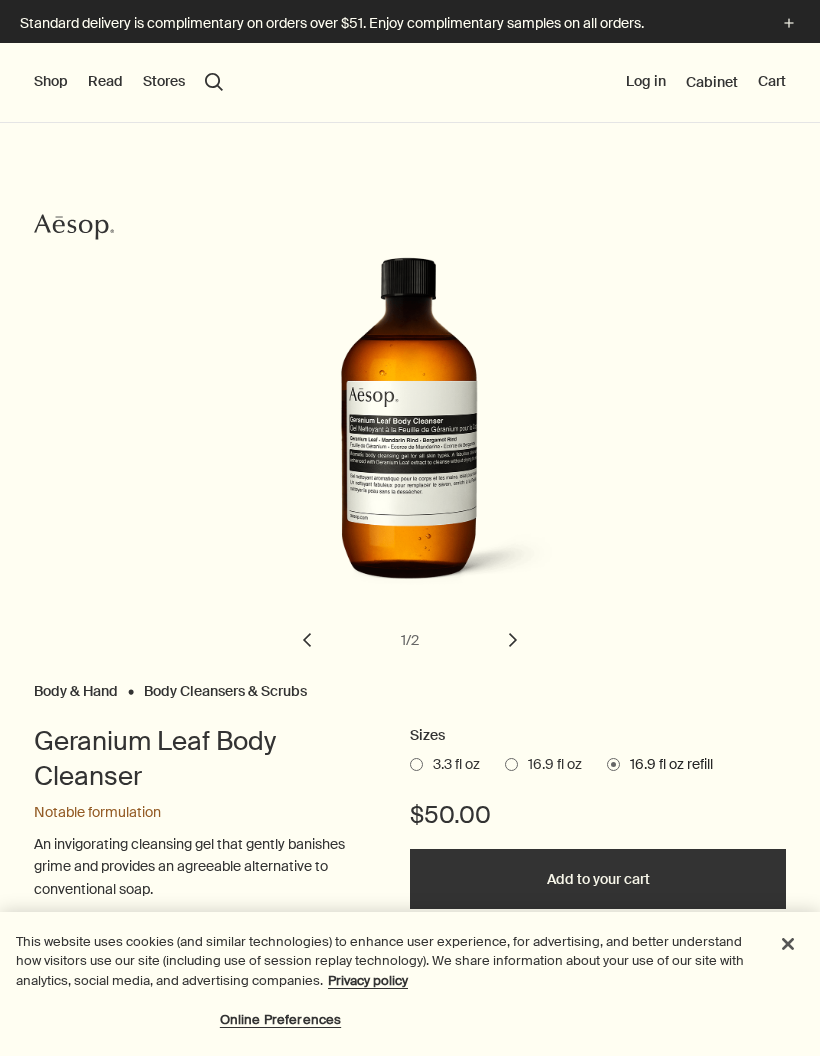 scroll, scrollTop: 0, scrollLeft: 0, axis: both 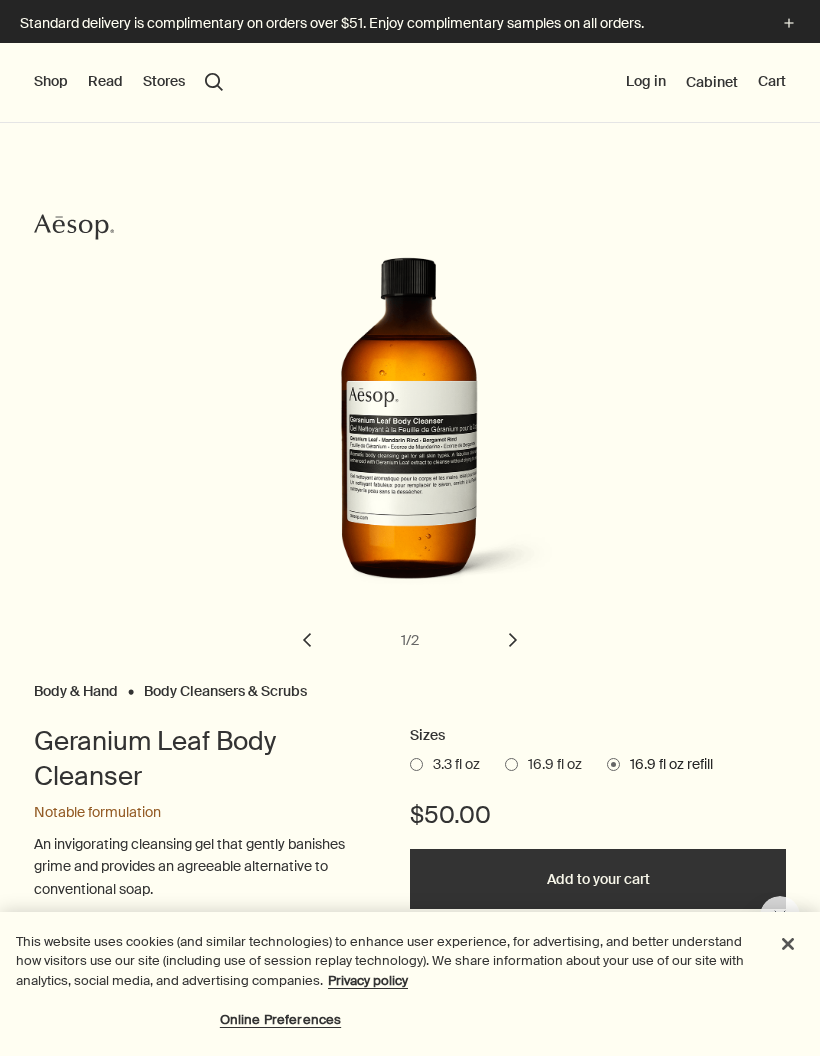 click on "Shop" at bounding box center [51, 82] 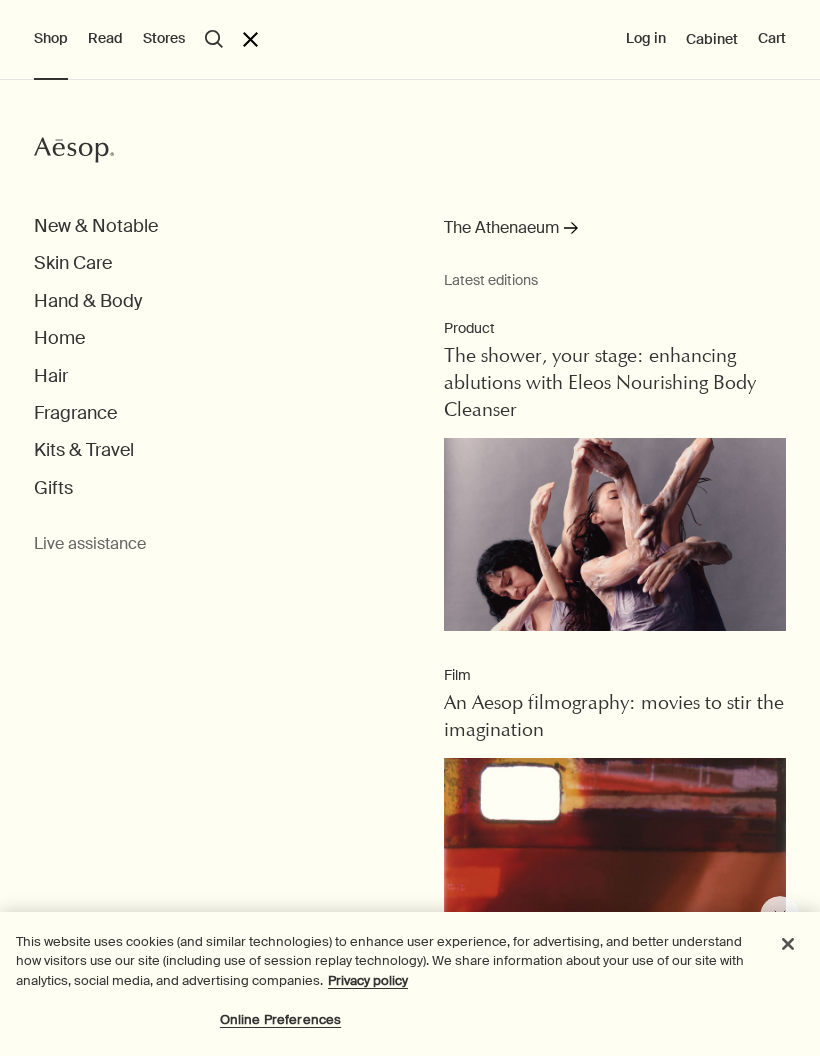 click on "Kits & Travel" at bounding box center [84, 450] 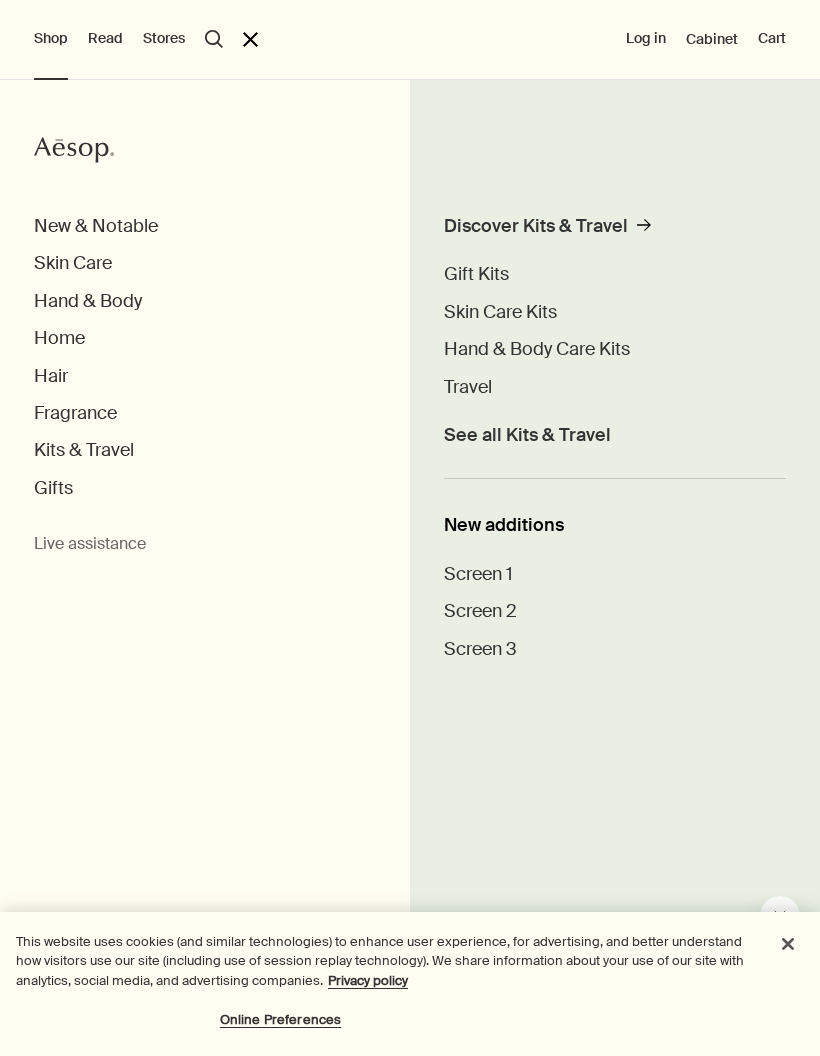 click on "Discover Kits & Travel" at bounding box center (536, 226) 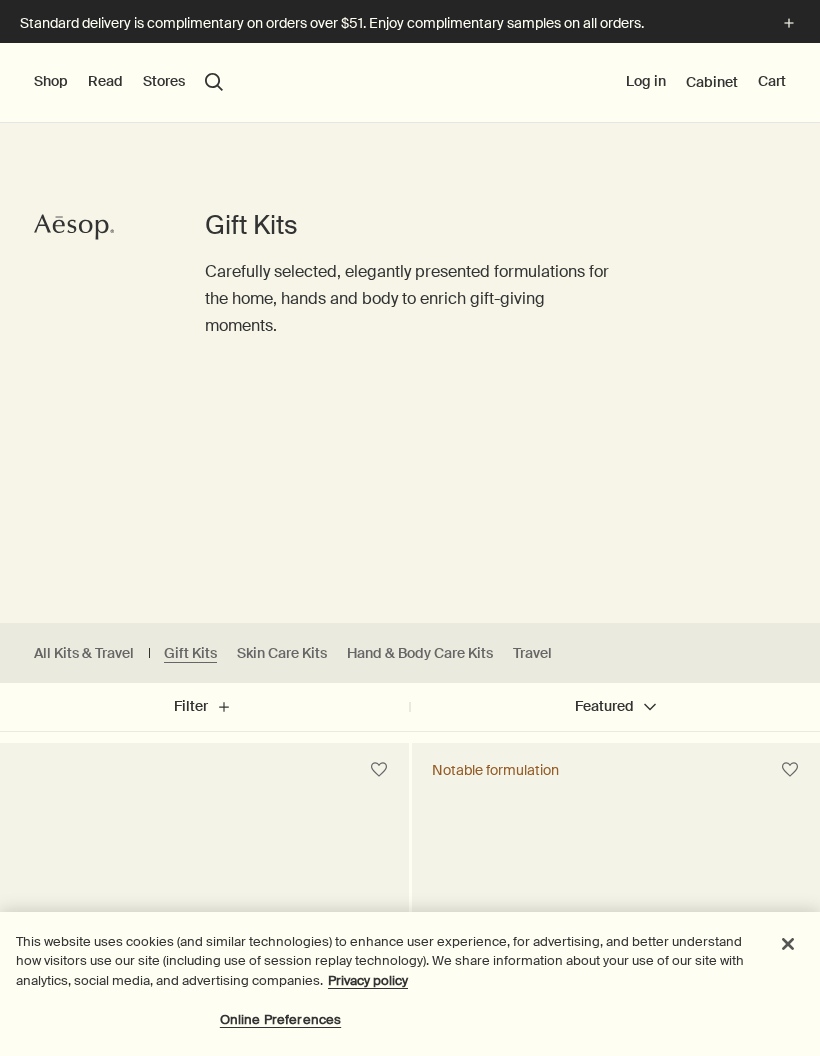 scroll, scrollTop: 0, scrollLeft: 0, axis: both 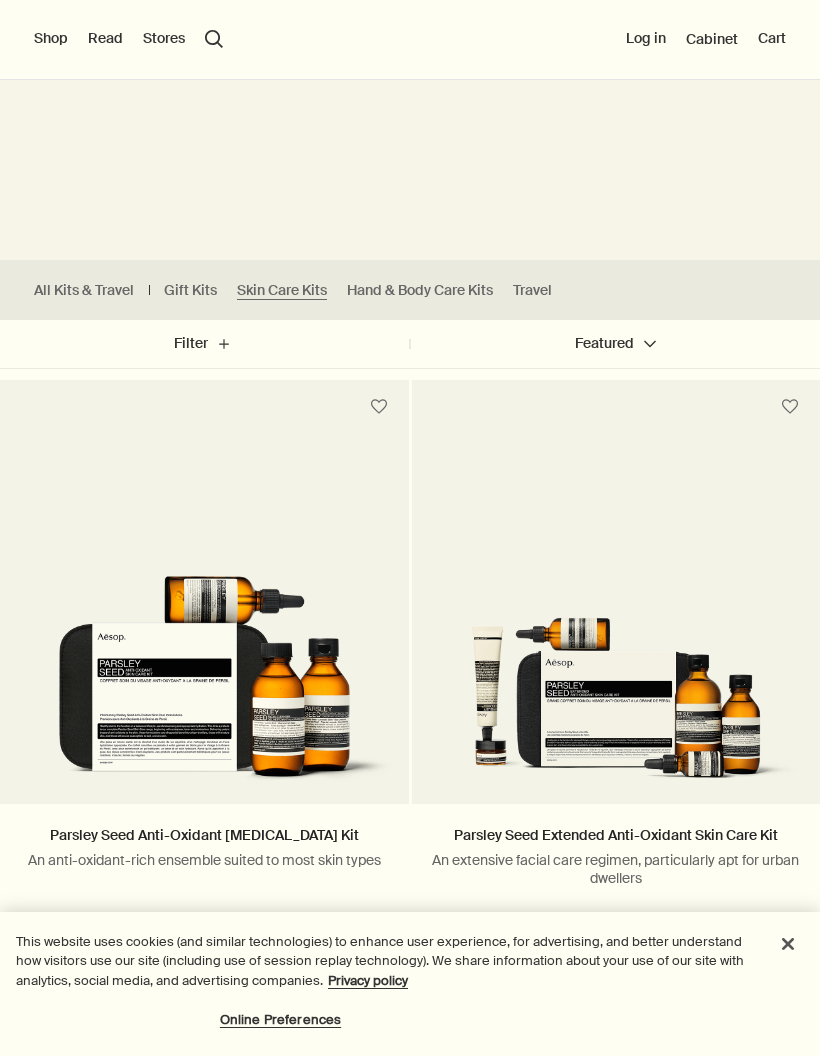 click on "Hand & Body Care Kits" at bounding box center (420, 290) 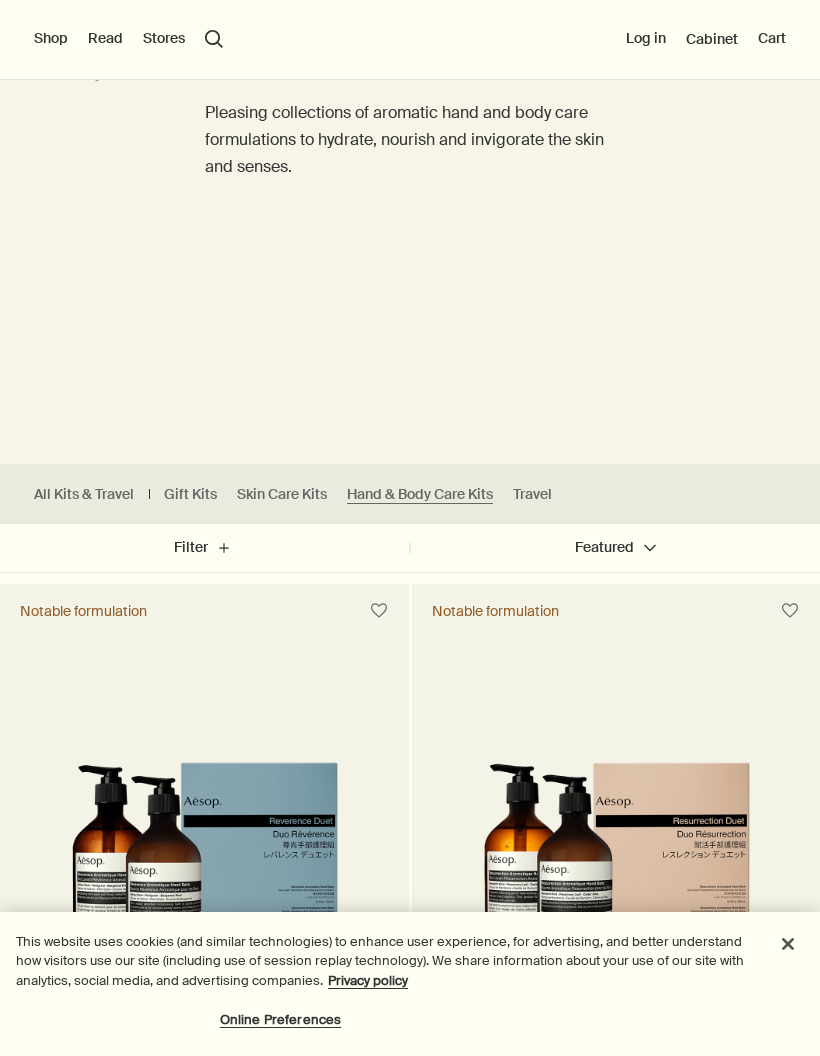 scroll, scrollTop: 0, scrollLeft: 0, axis: both 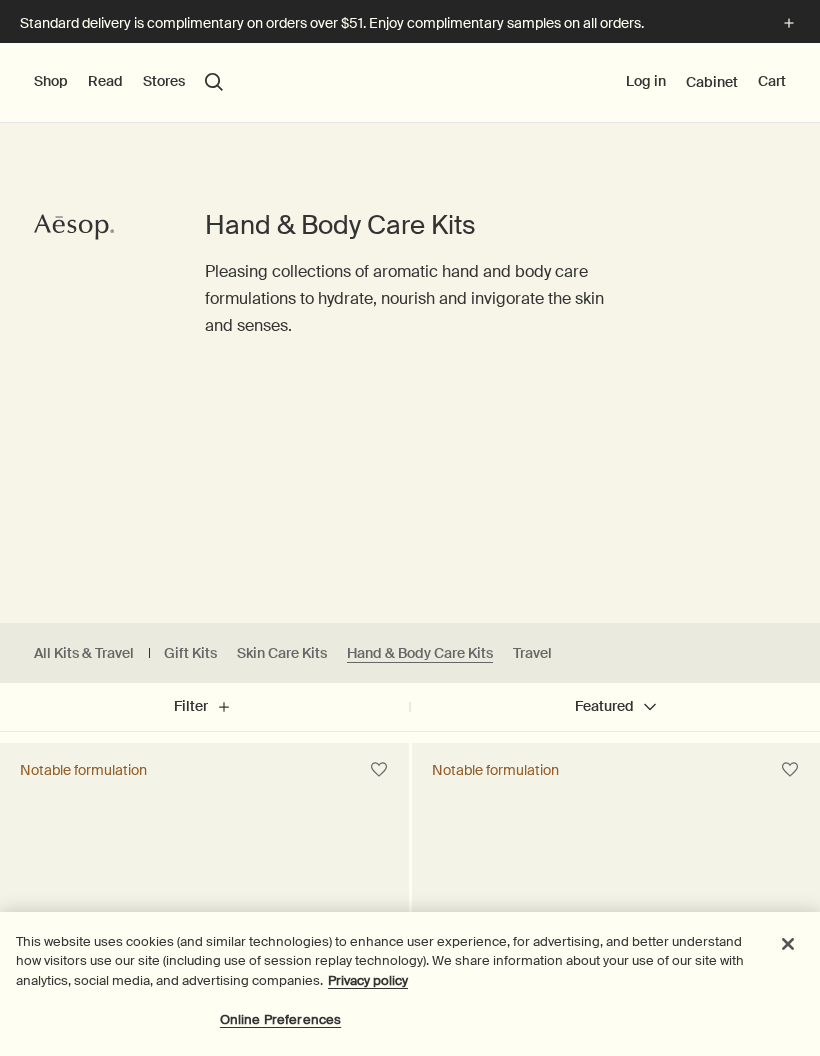 click on "Travel" at bounding box center [532, 653] 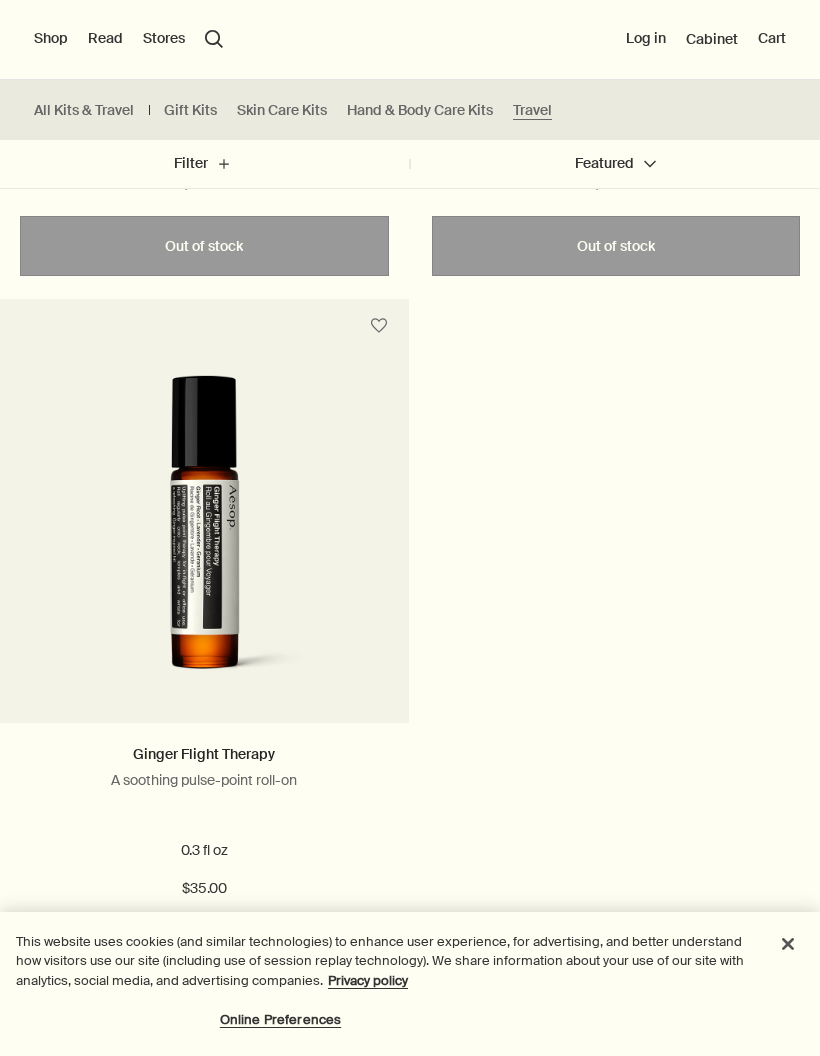scroll, scrollTop: 6666, scrollLeft: 0, axis: vertical 